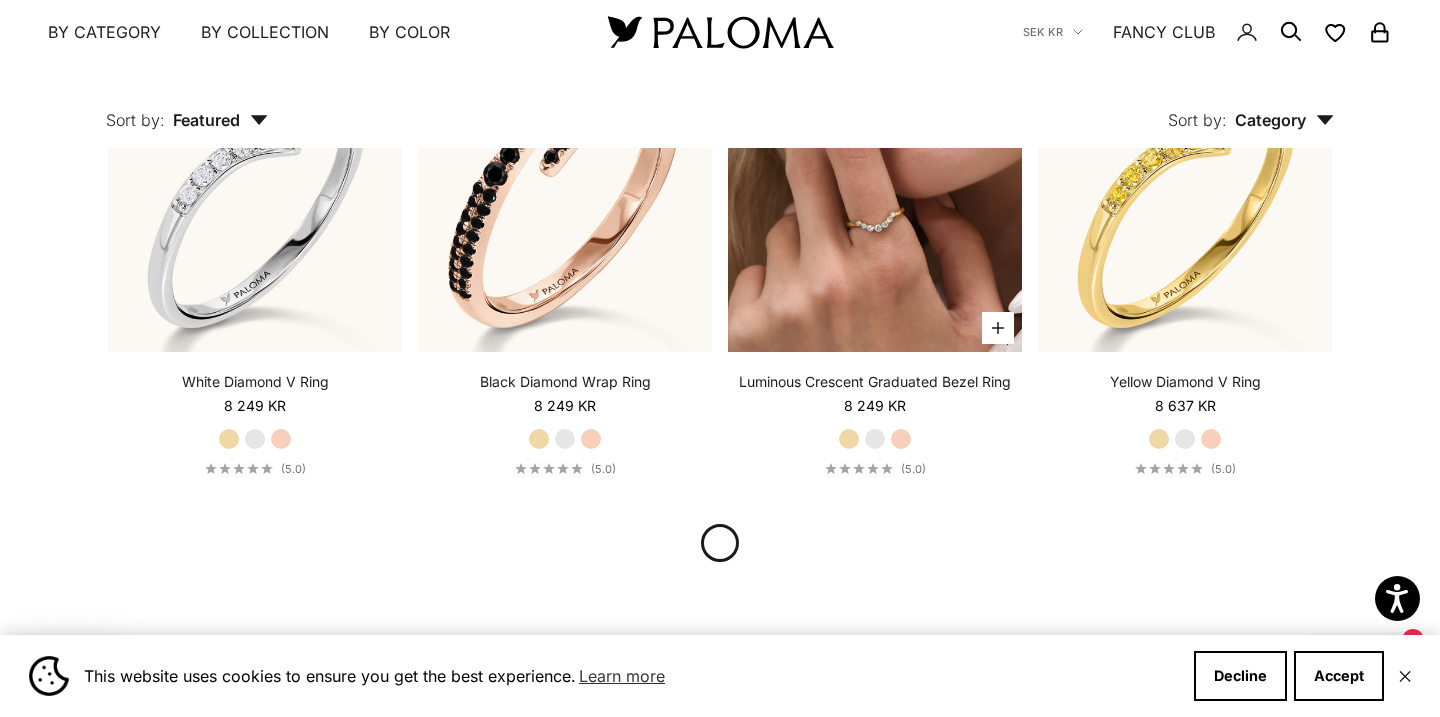 scroll, scrollTop: 2076, scrollLeft: 0, axis: vertical 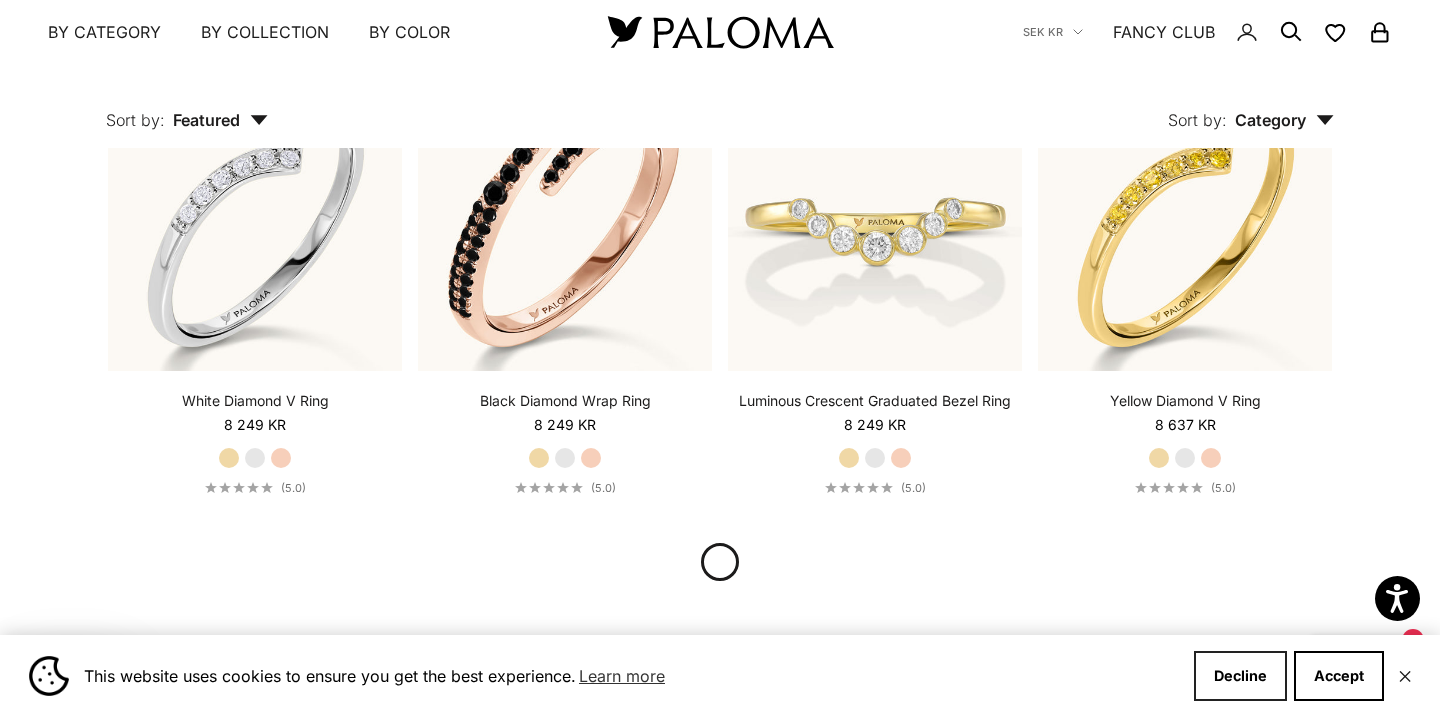 click on "Decline" at bounding box center (1240, 676) 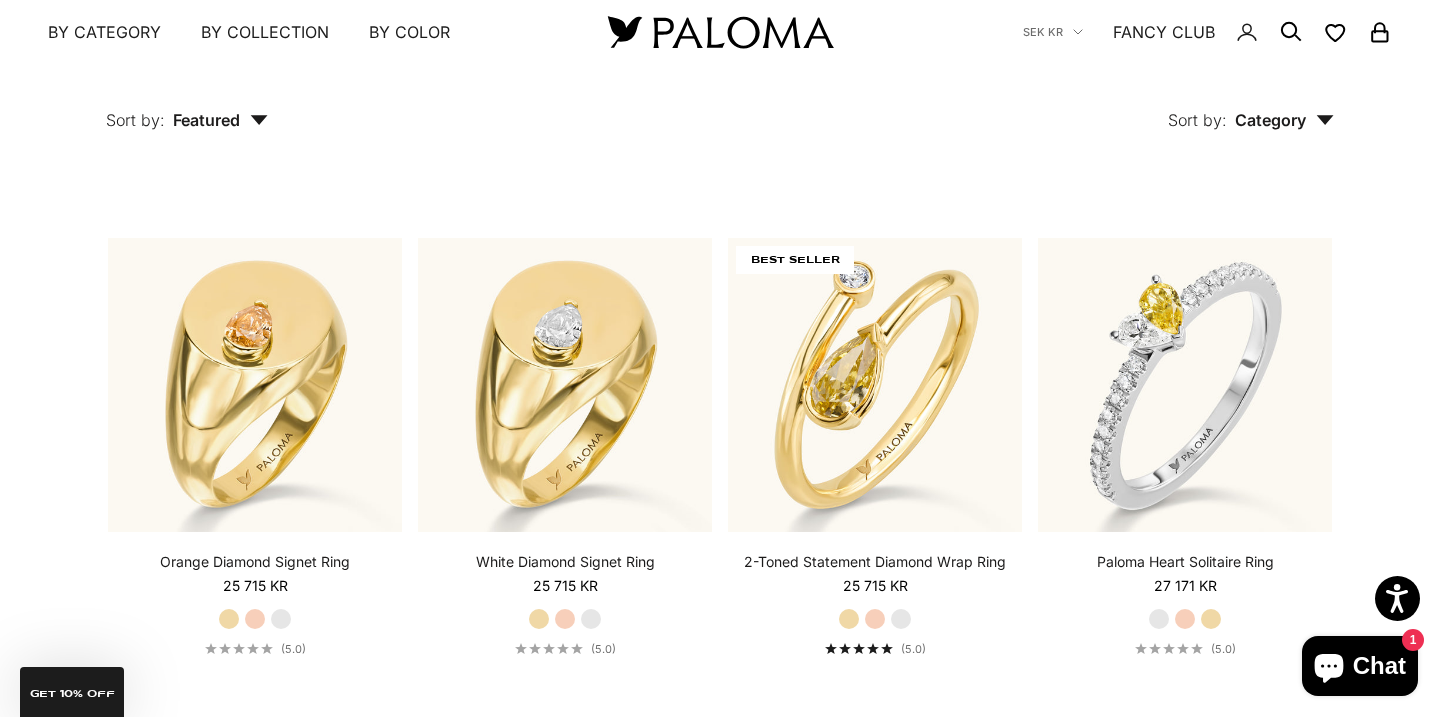 scroll, scrollTop: 4508, scrollLeft: 0, axis: vertical 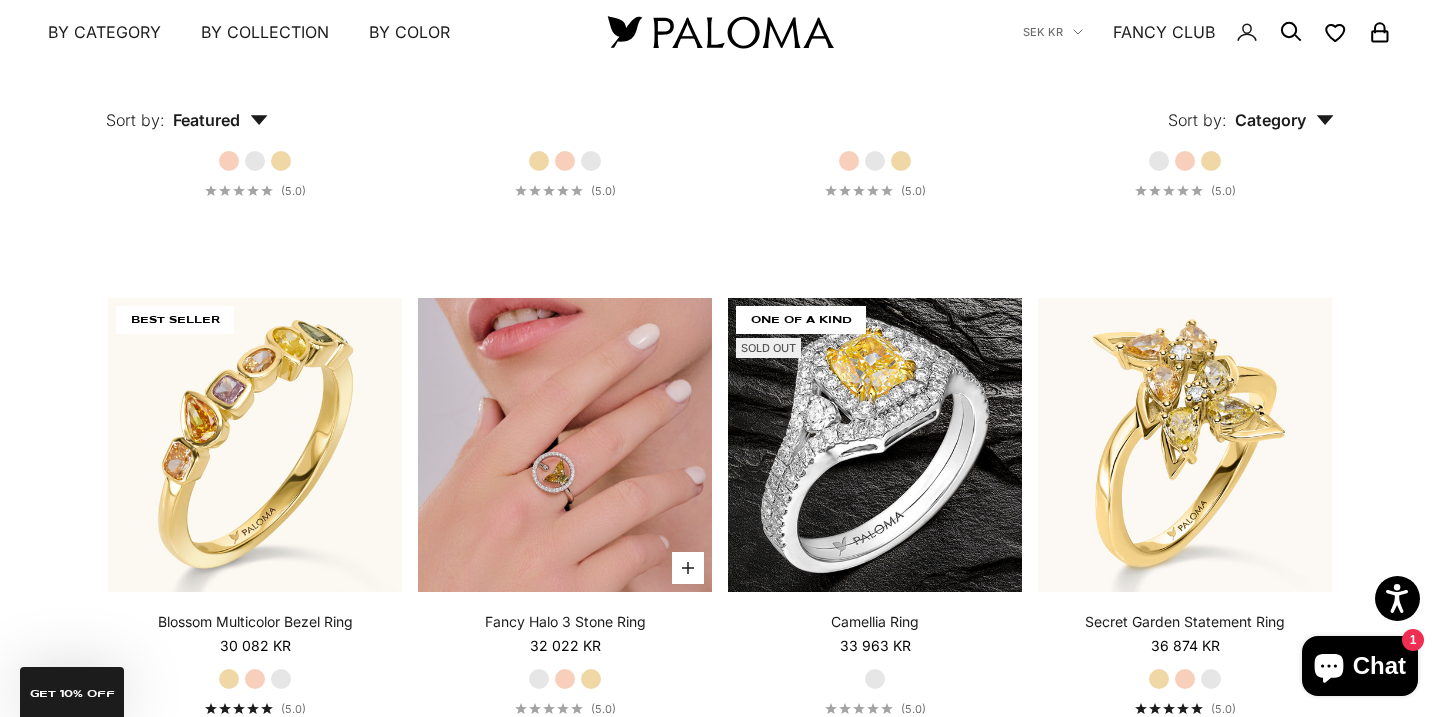 click at bounding box center [565, 445] 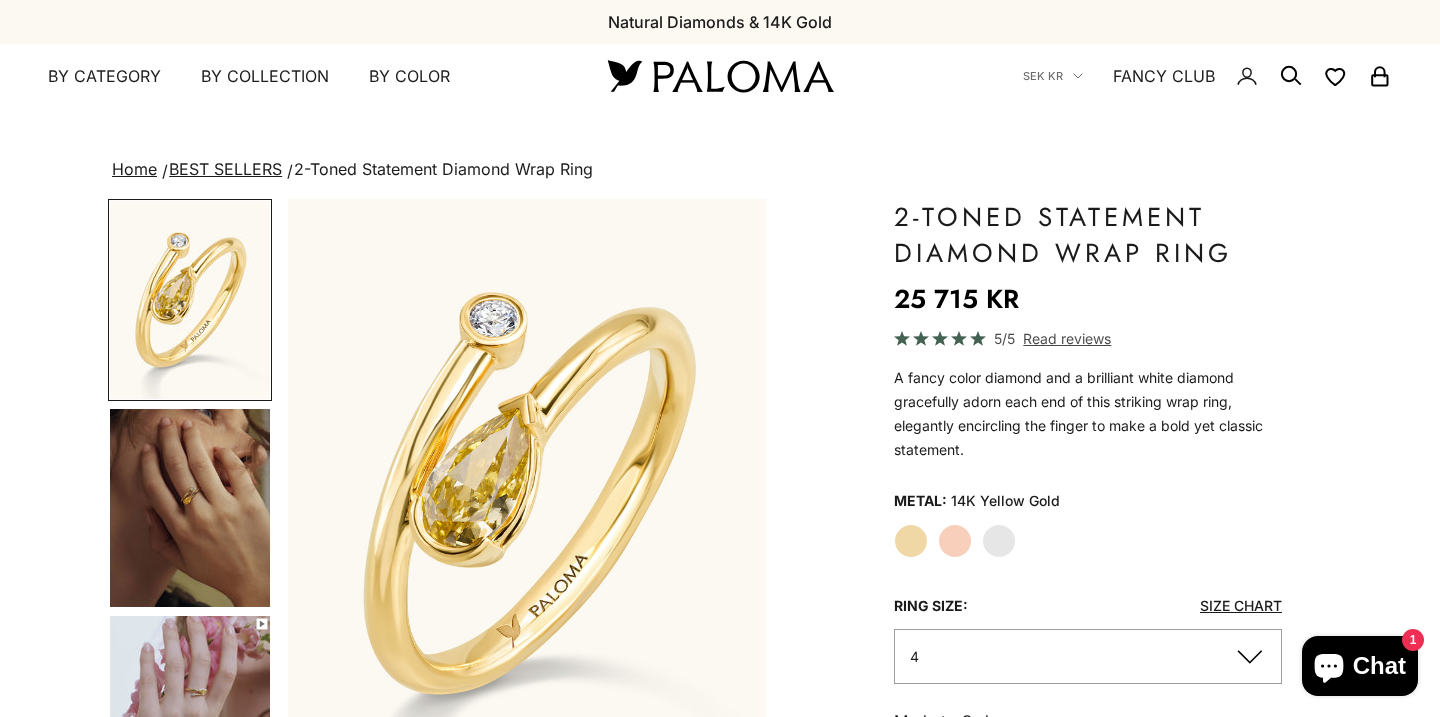 scroll, scrollTop: 0, scrollLeft: 0, axis: both 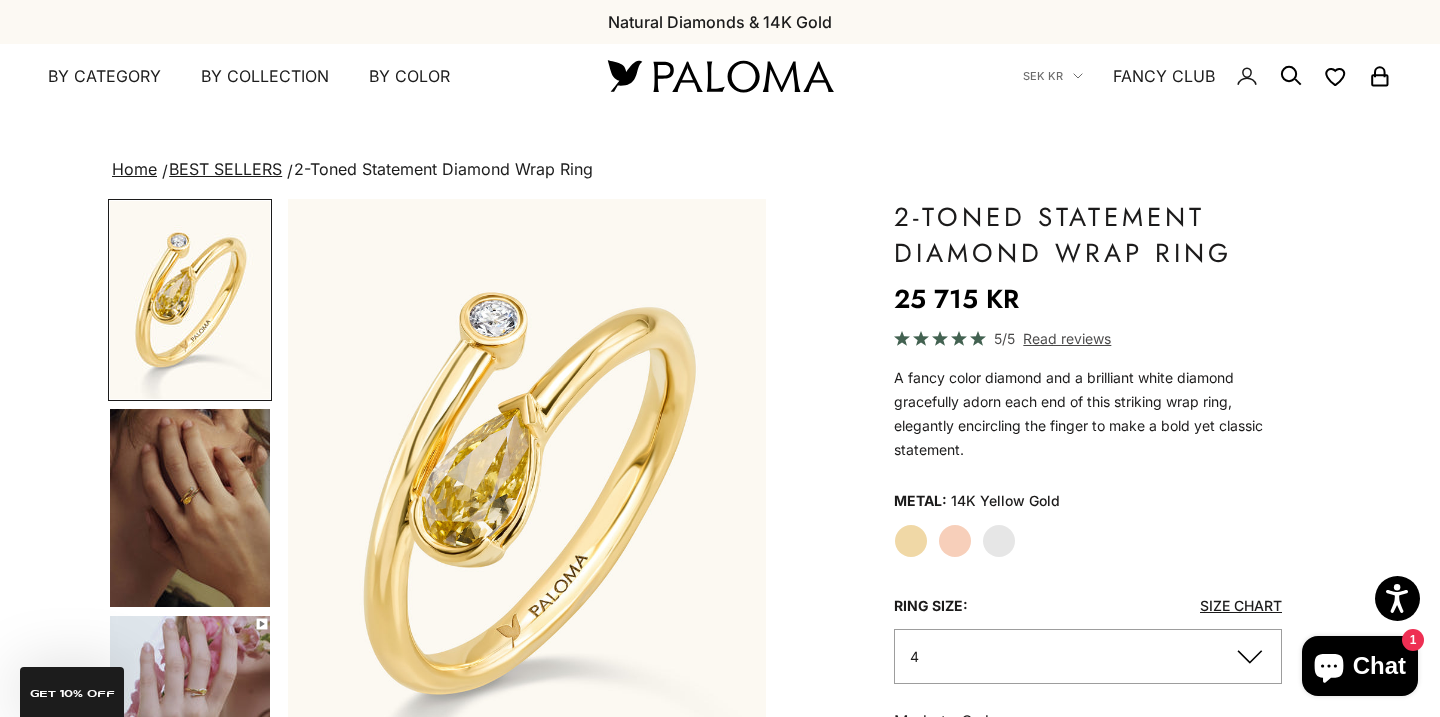 click at bounding box center [190, 508] 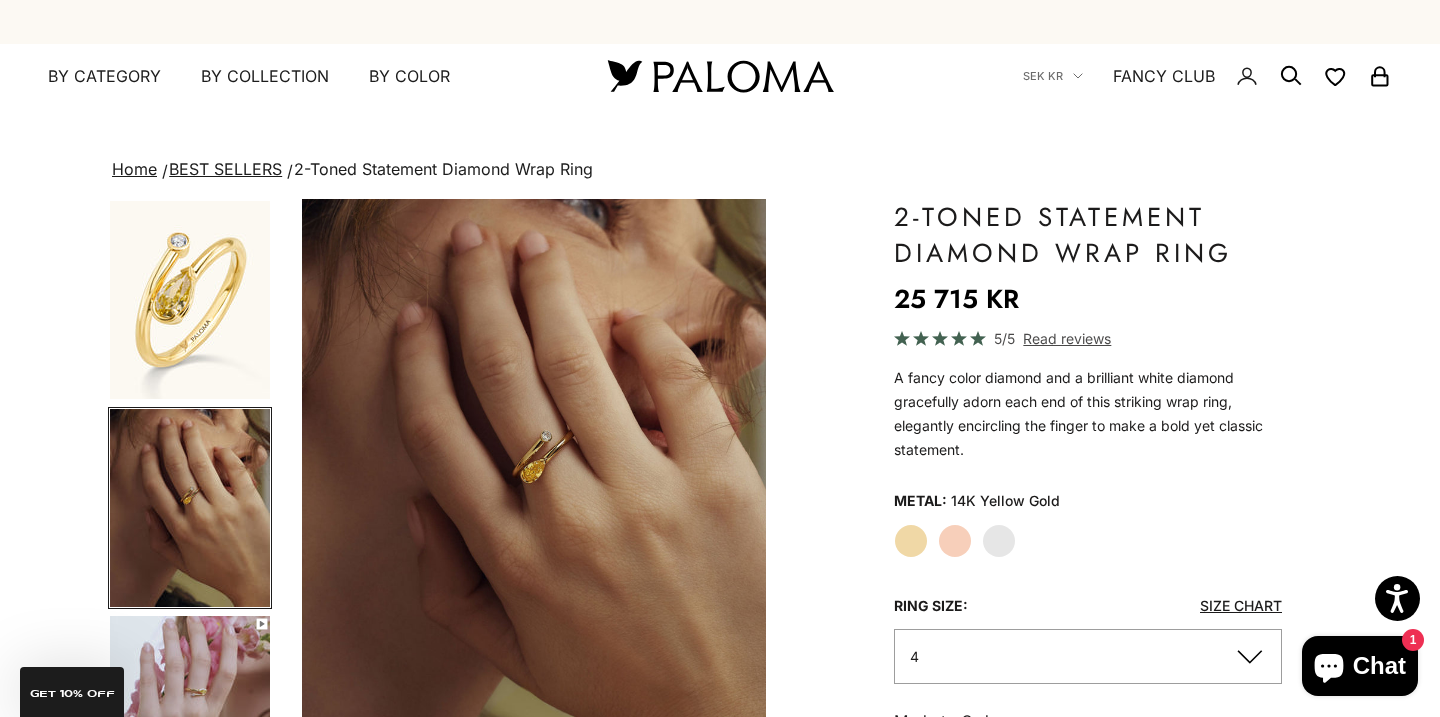 scroll, scrollTop: 0, scrollLeft: 501, axis: horizontal 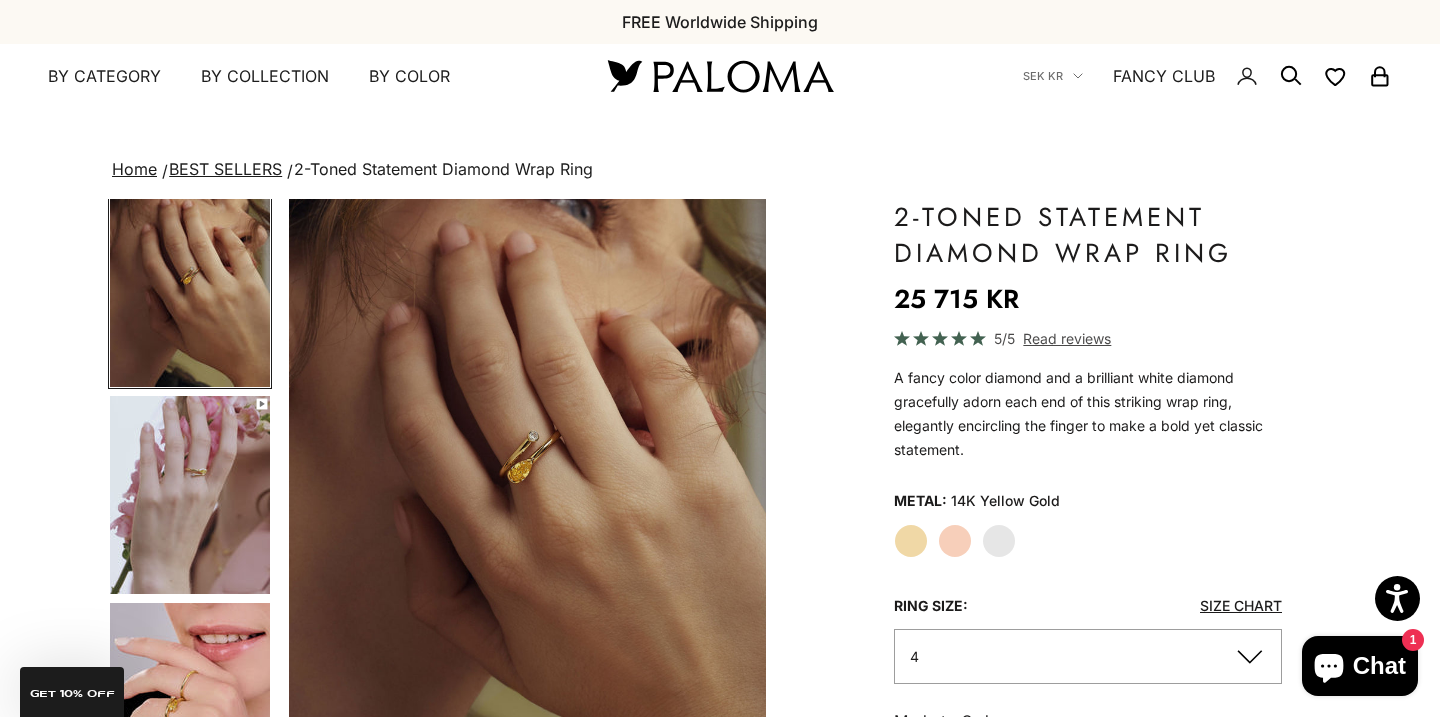 click at bounding box center (190, 495) 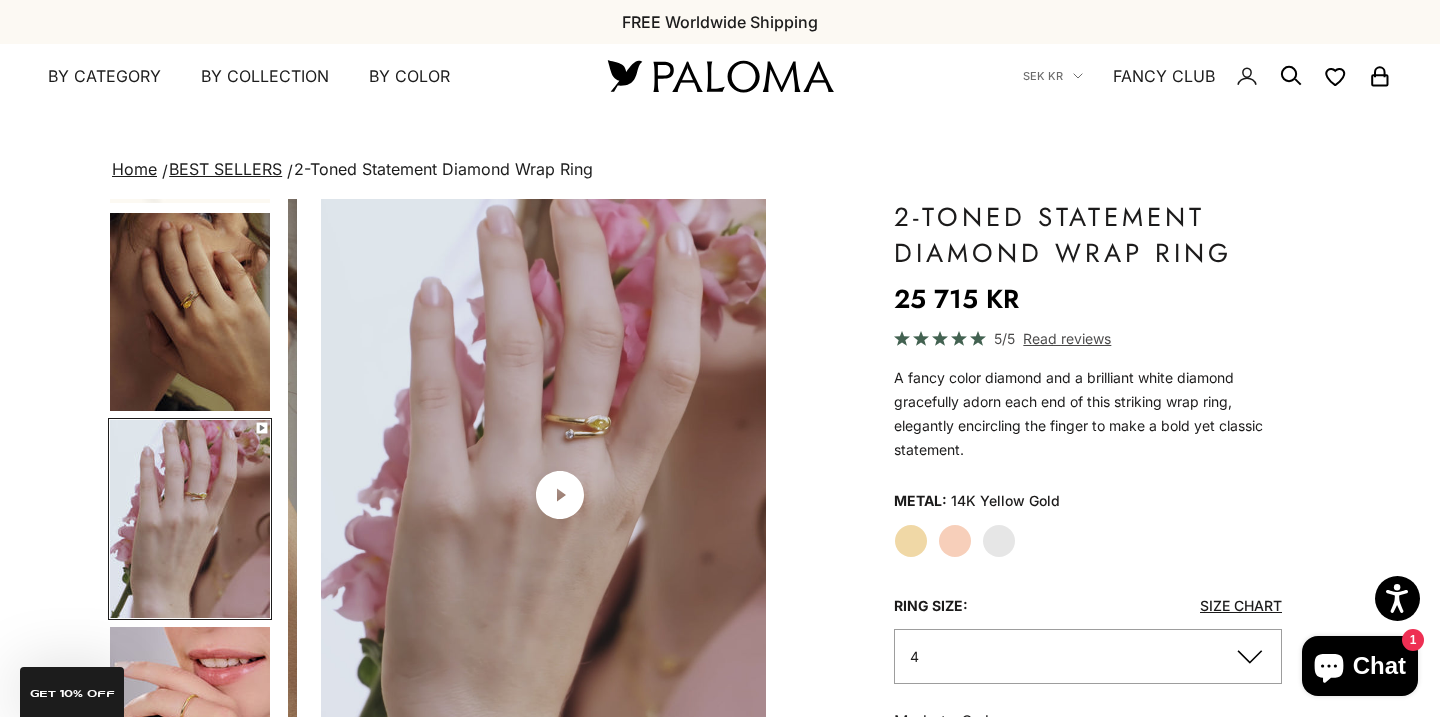 scroll, scrollTop: 0, scrollLeft: 1003, axis: horizontal 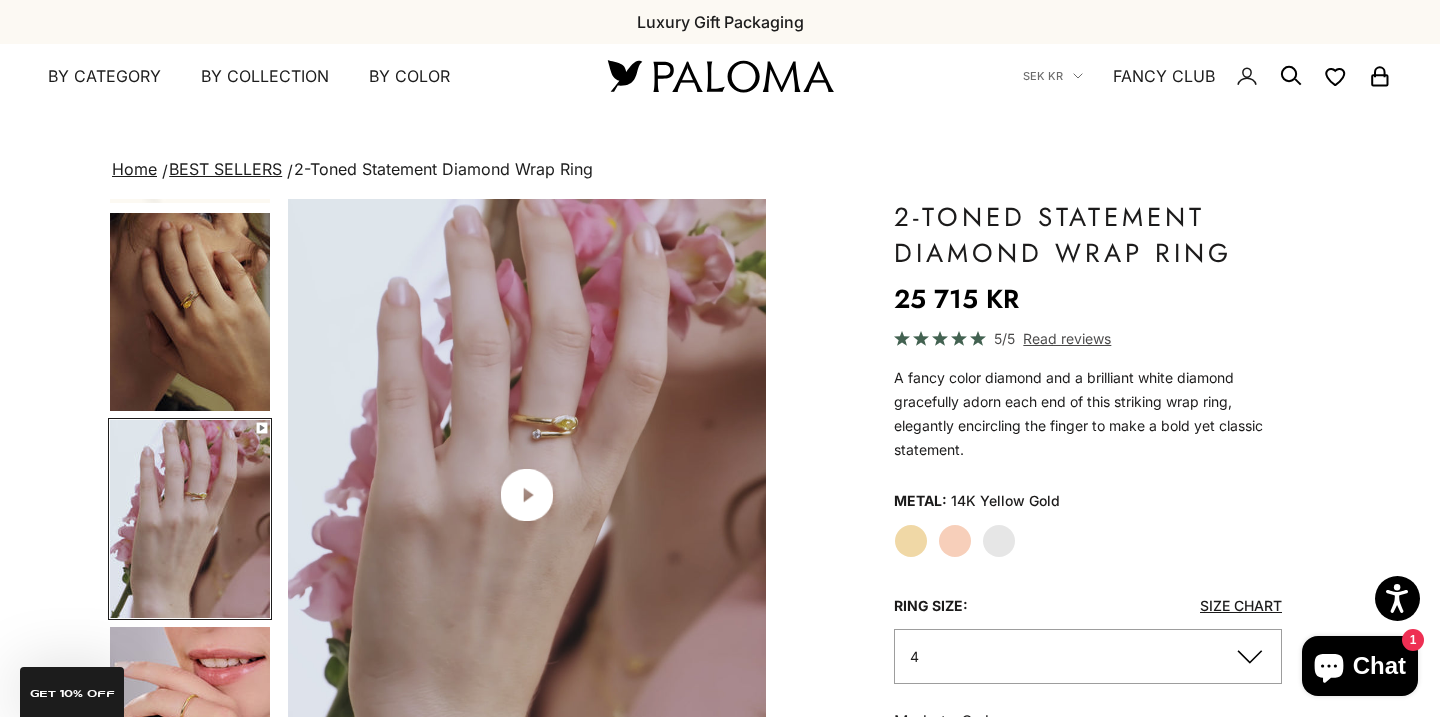 click 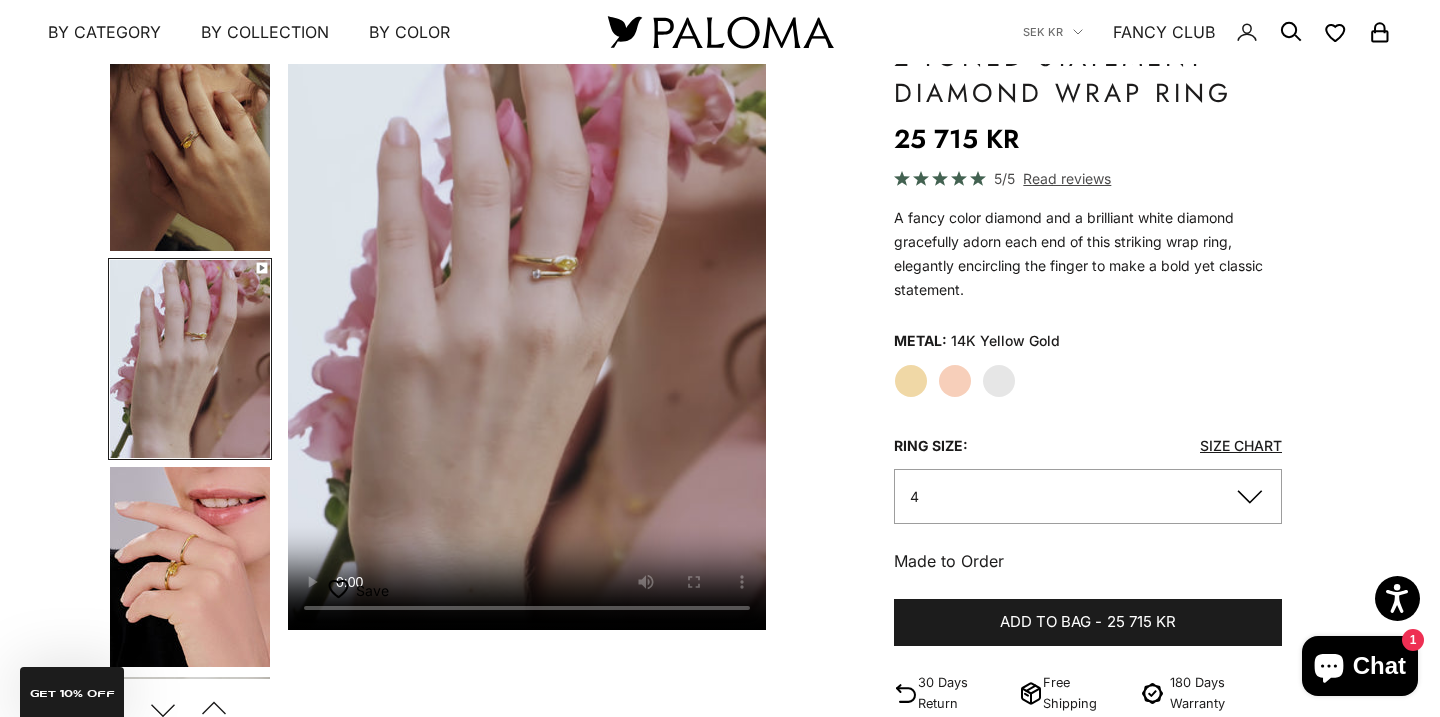 scroll, scrollTop: 162, scrollLeft: 0, axis: vertical 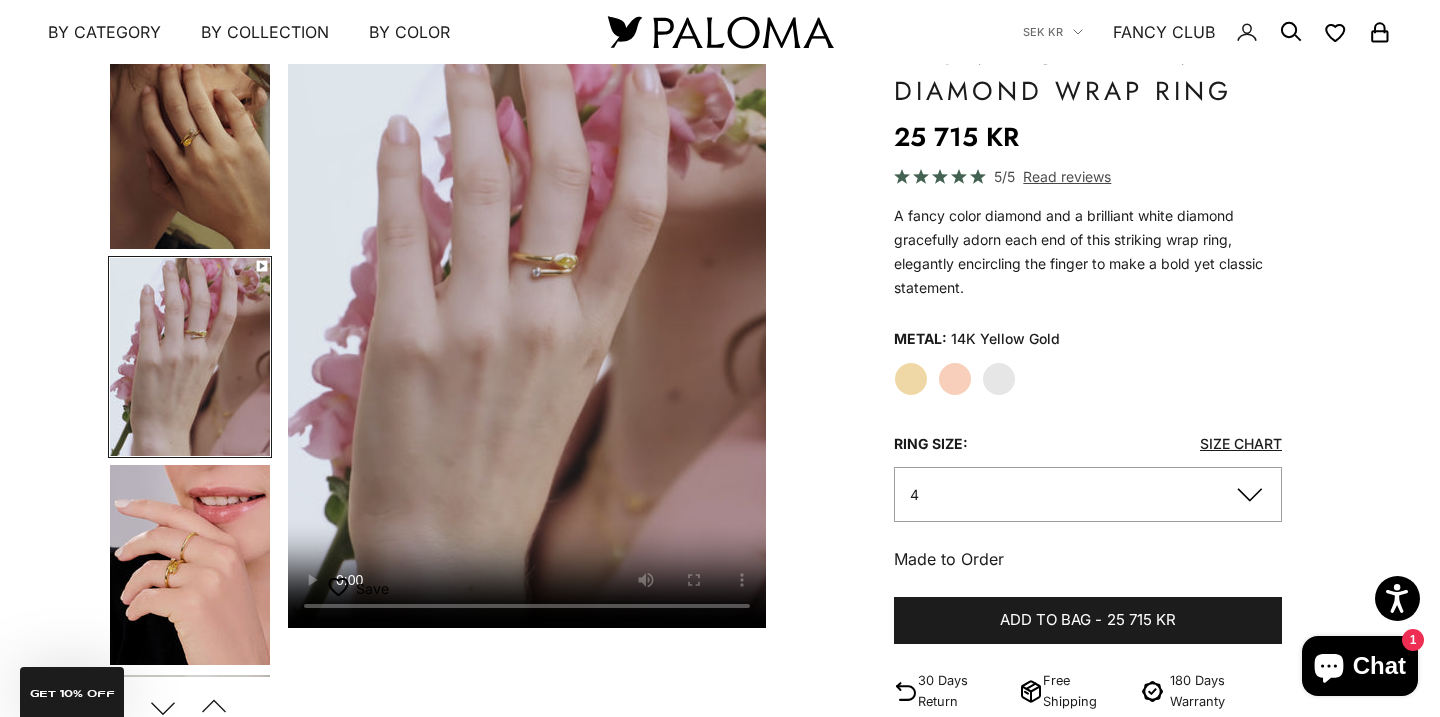 click at bounding box center (190, 565) 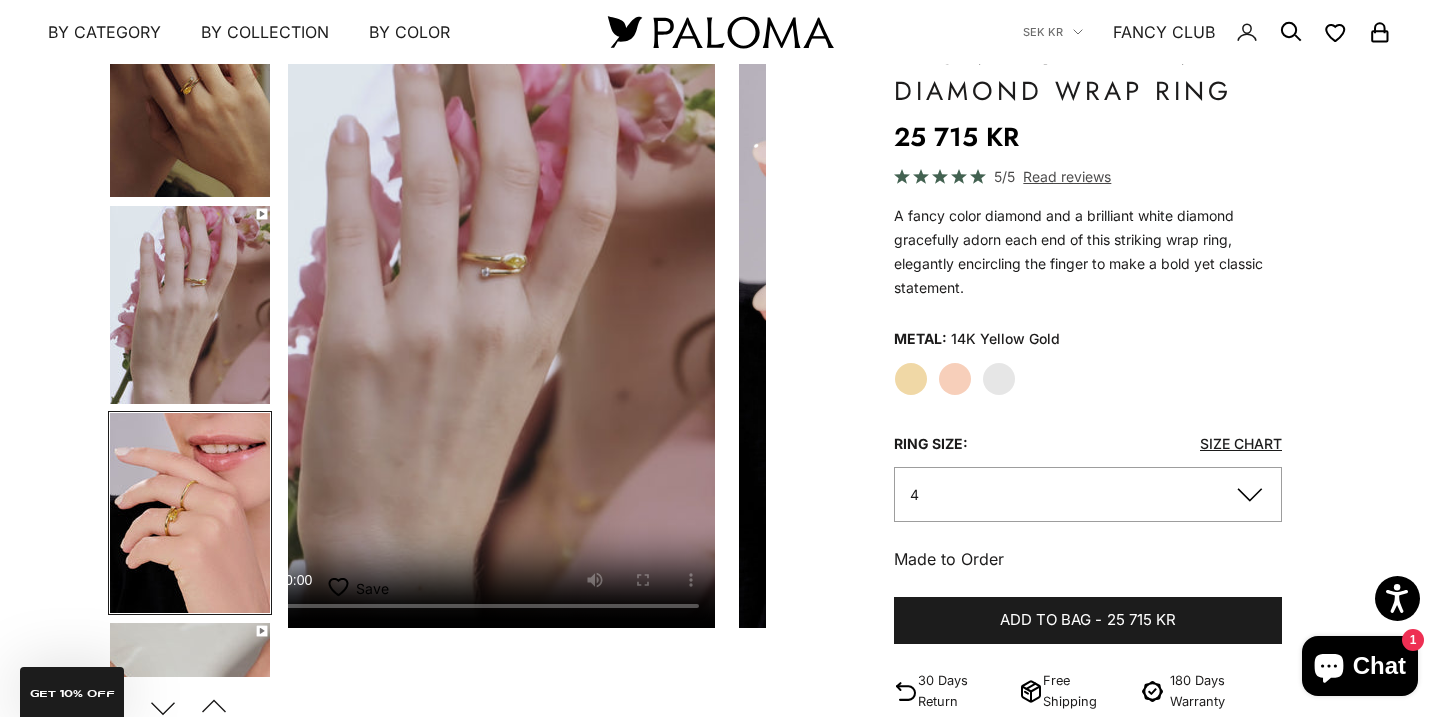 scroll, scrollTop: 0, scrollLeft: 1179, axis: horizontal 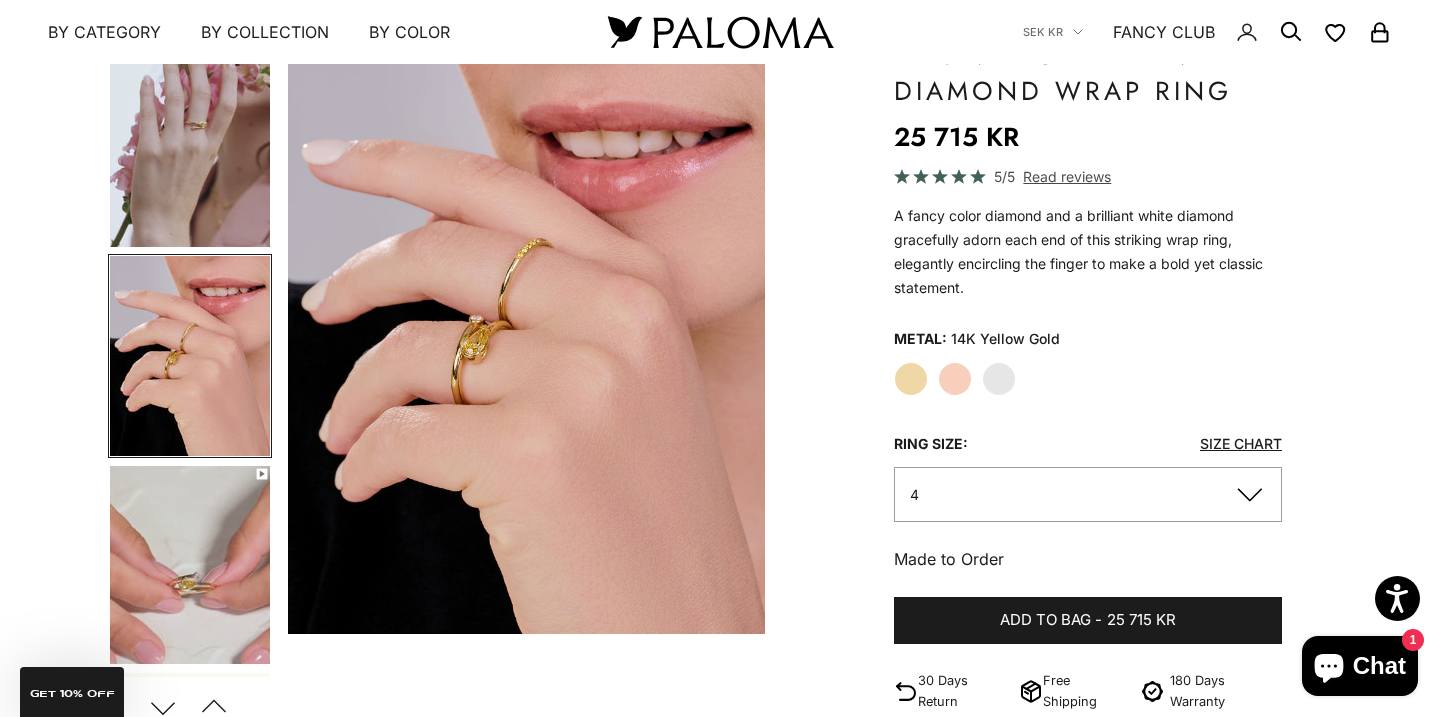click at bounding box center (190, 565) 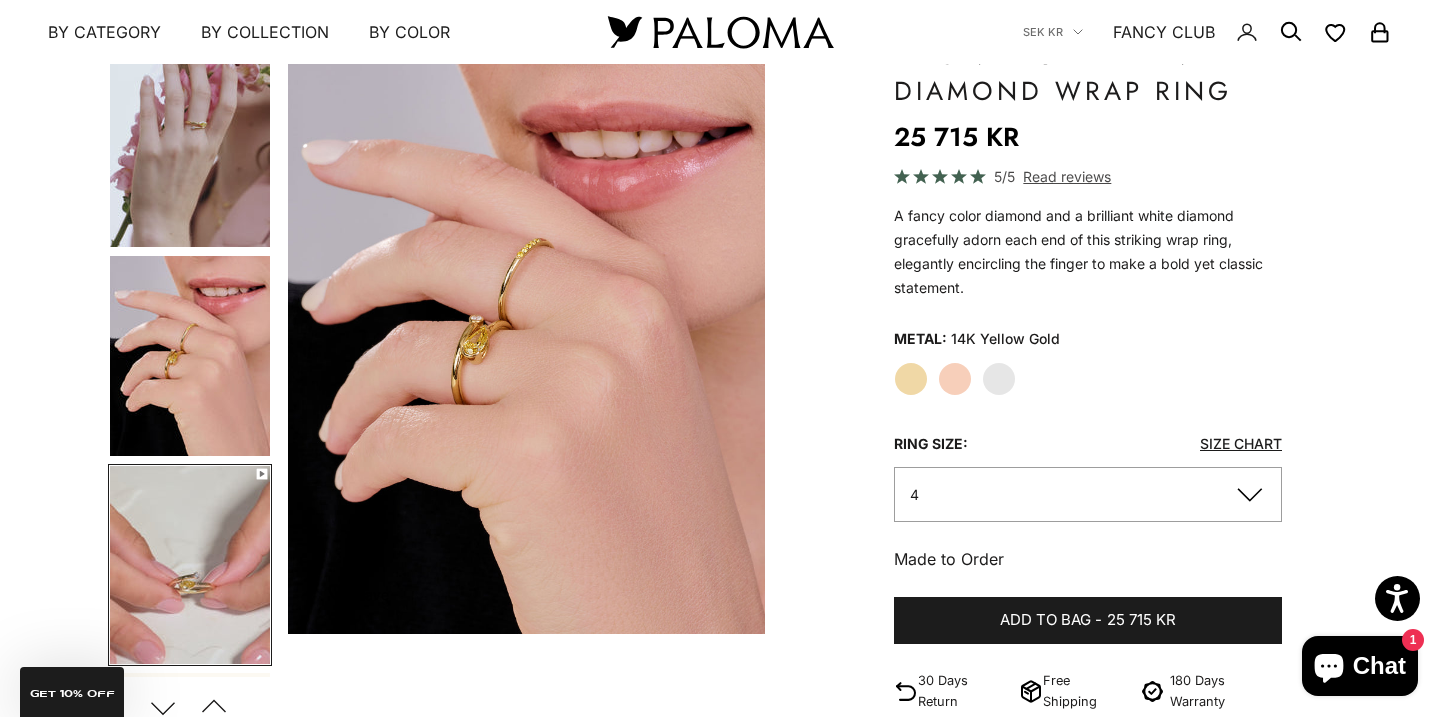 scroll, scrollTop: 0, scrollLeft: 1706, axis: horizontal 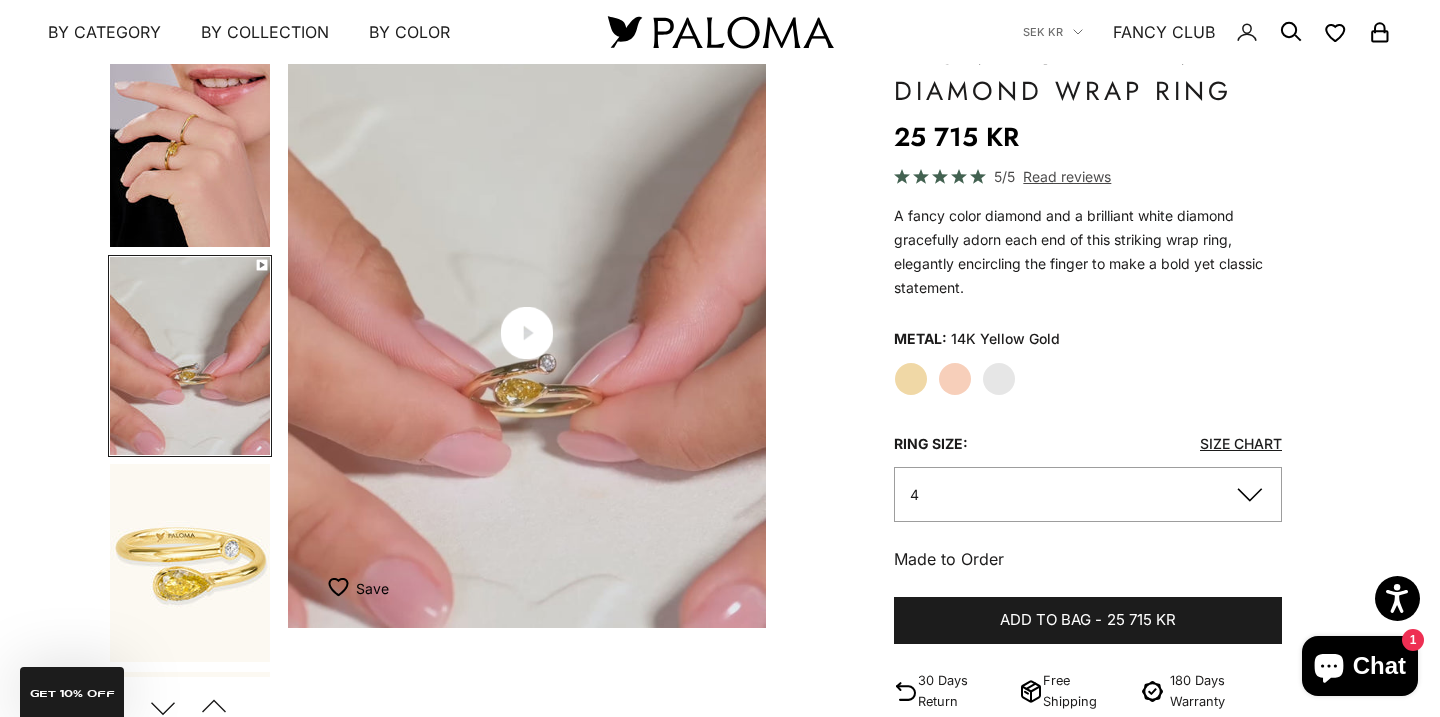 click 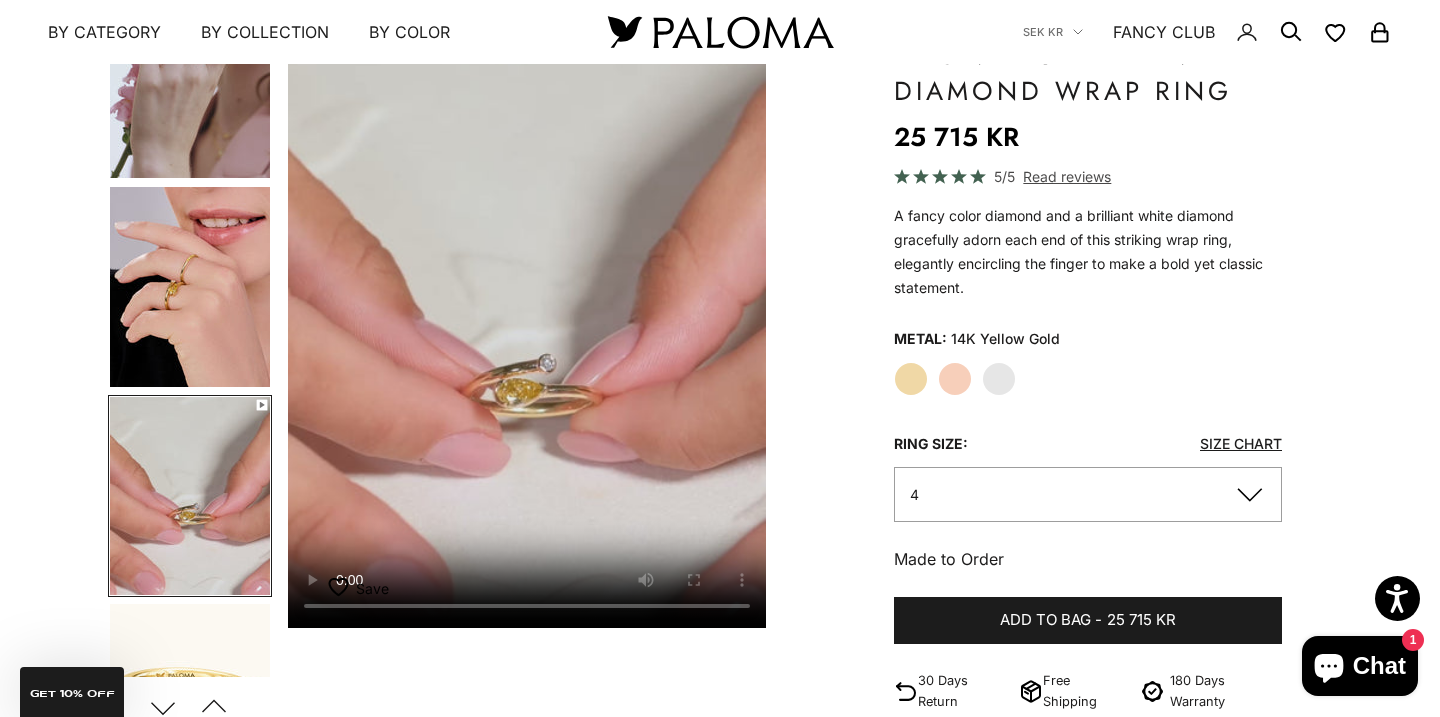 scroll, scrollTop: 232, scrollLeft: 0, axis: vertical 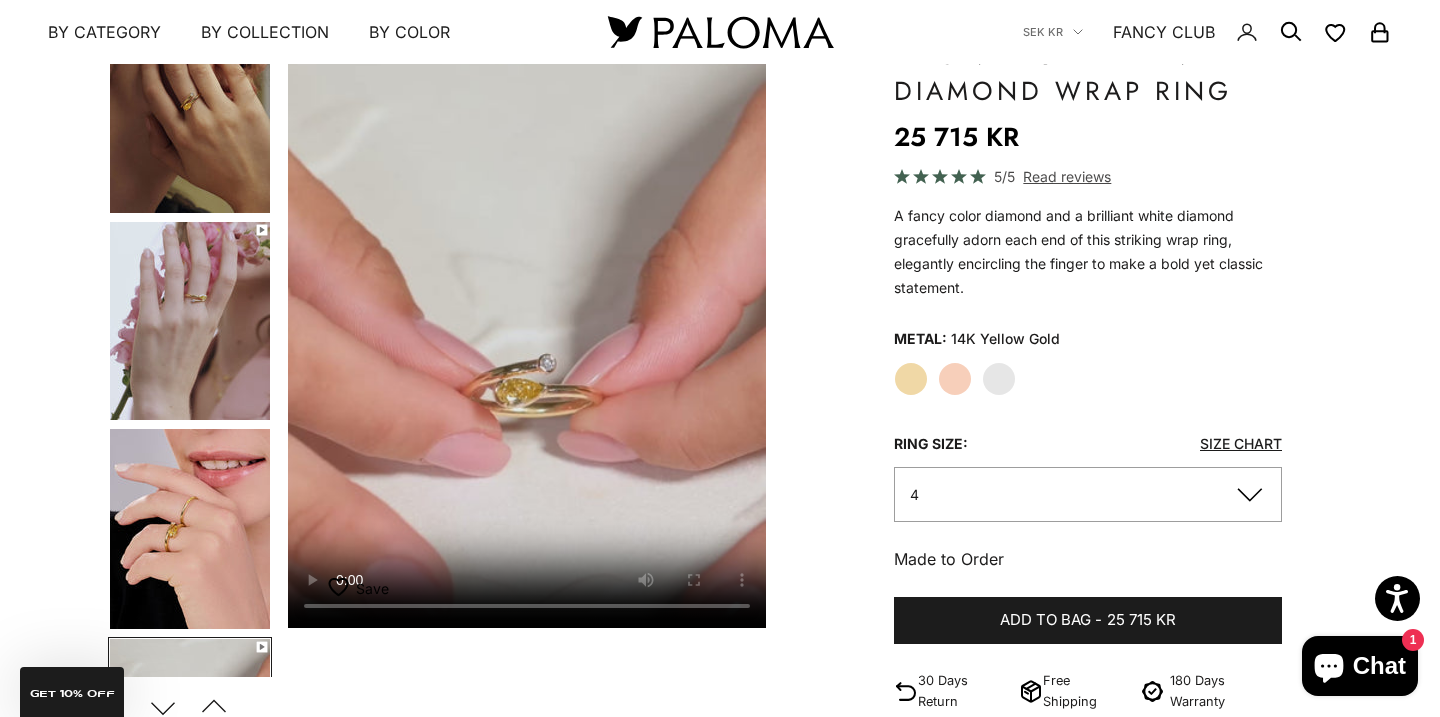 click at bounding box center [190, 529] 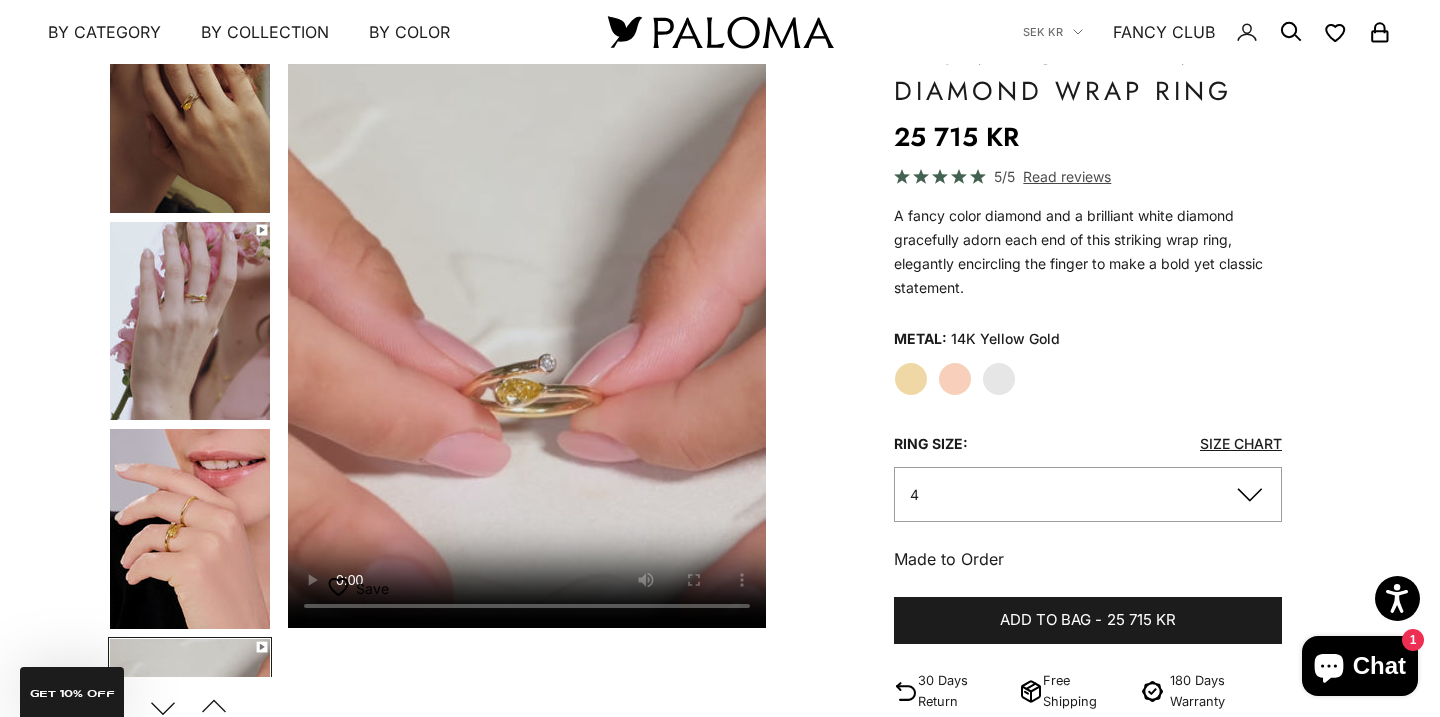 scroll, scrollTop: 0, scrollLeft: 1956, axis: horizontal 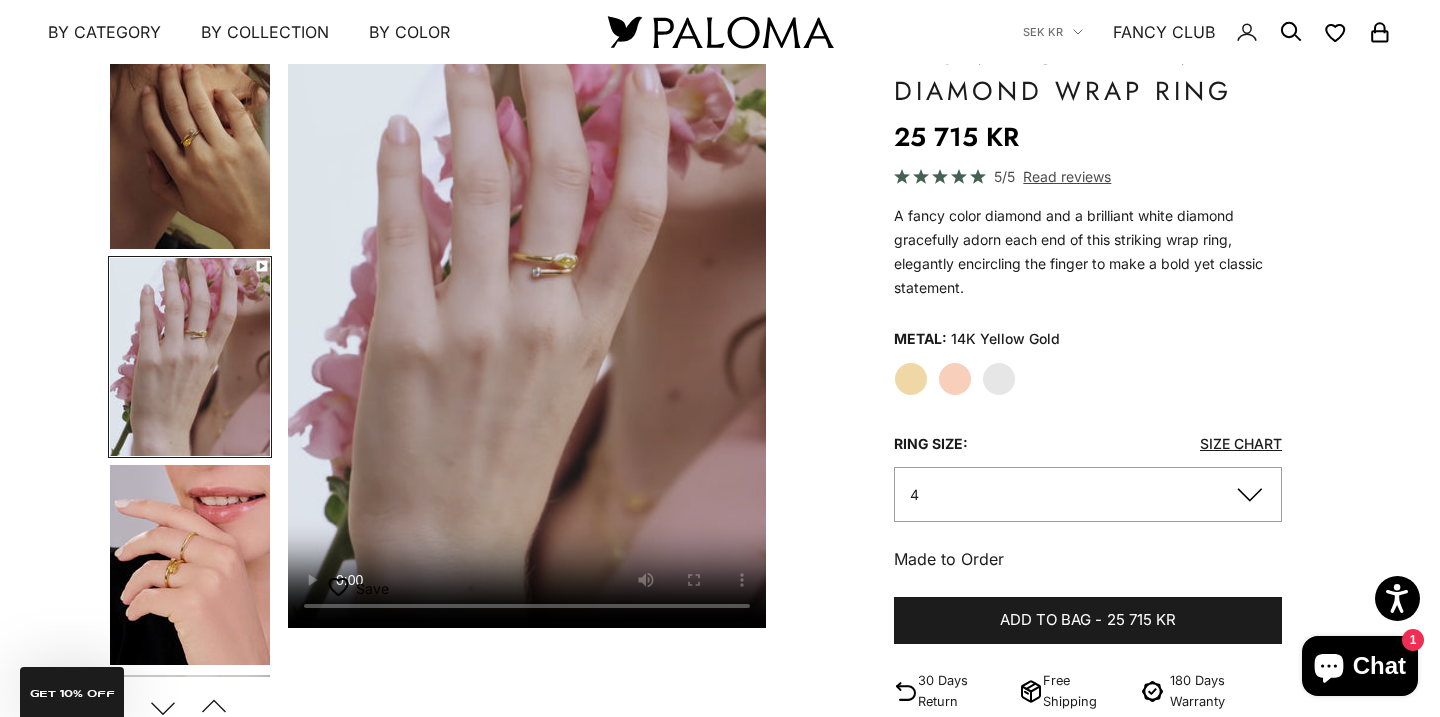 type 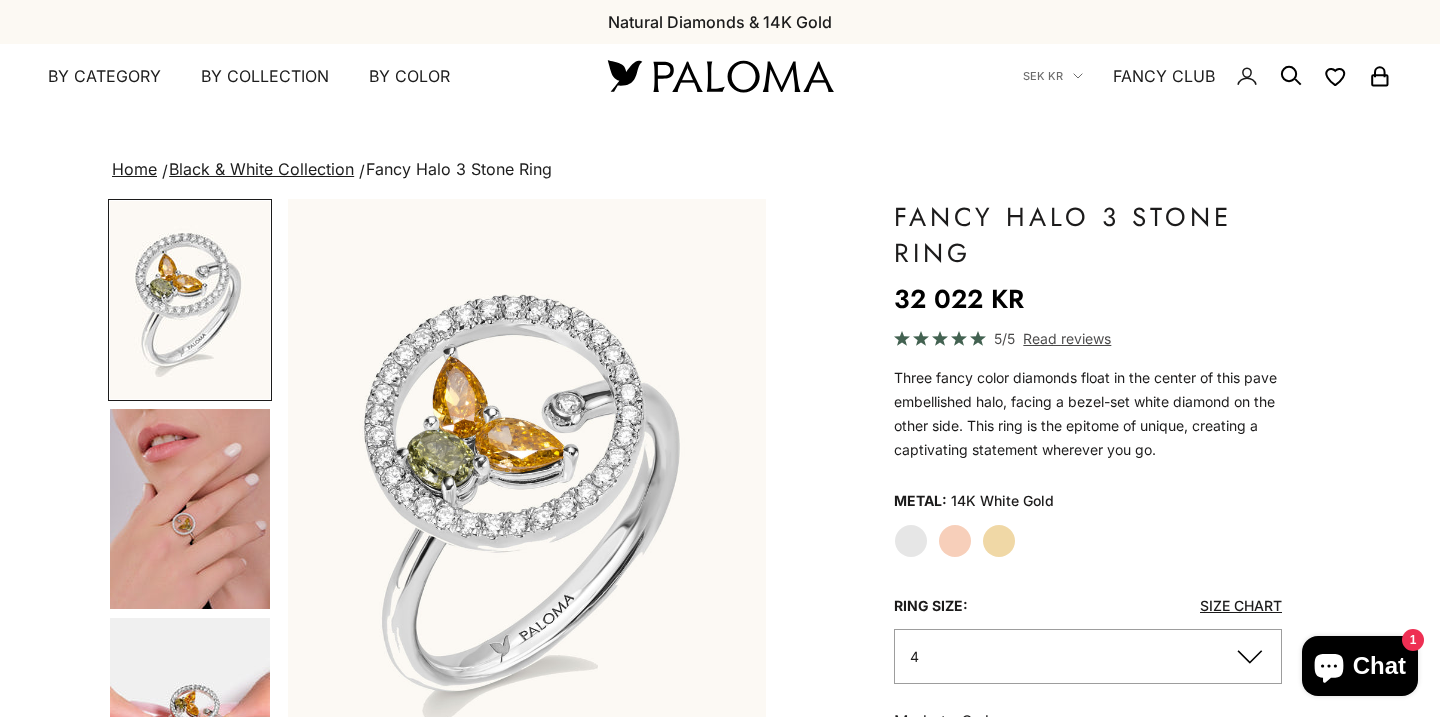 scroll, scrollTop: 0, scrollLeft: 0, axis: both 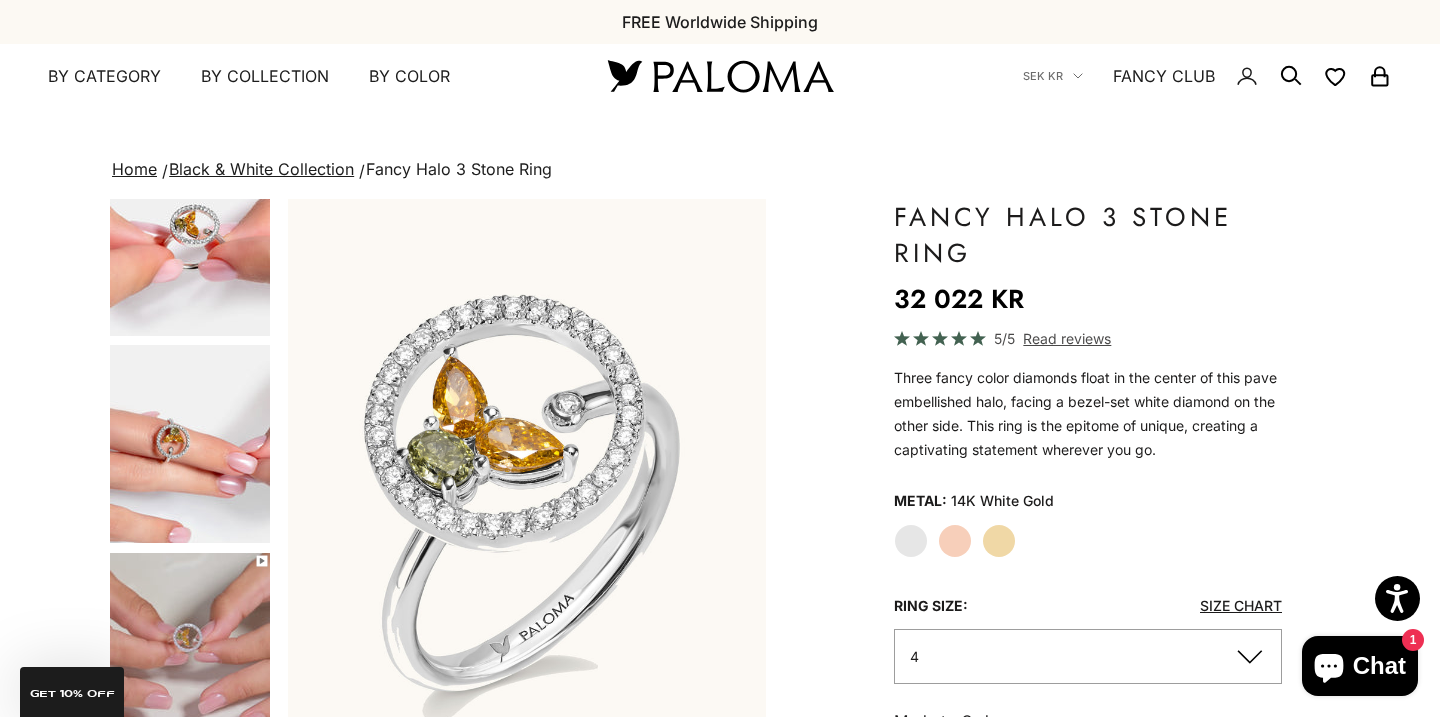 click at bounding box center [190, 444] 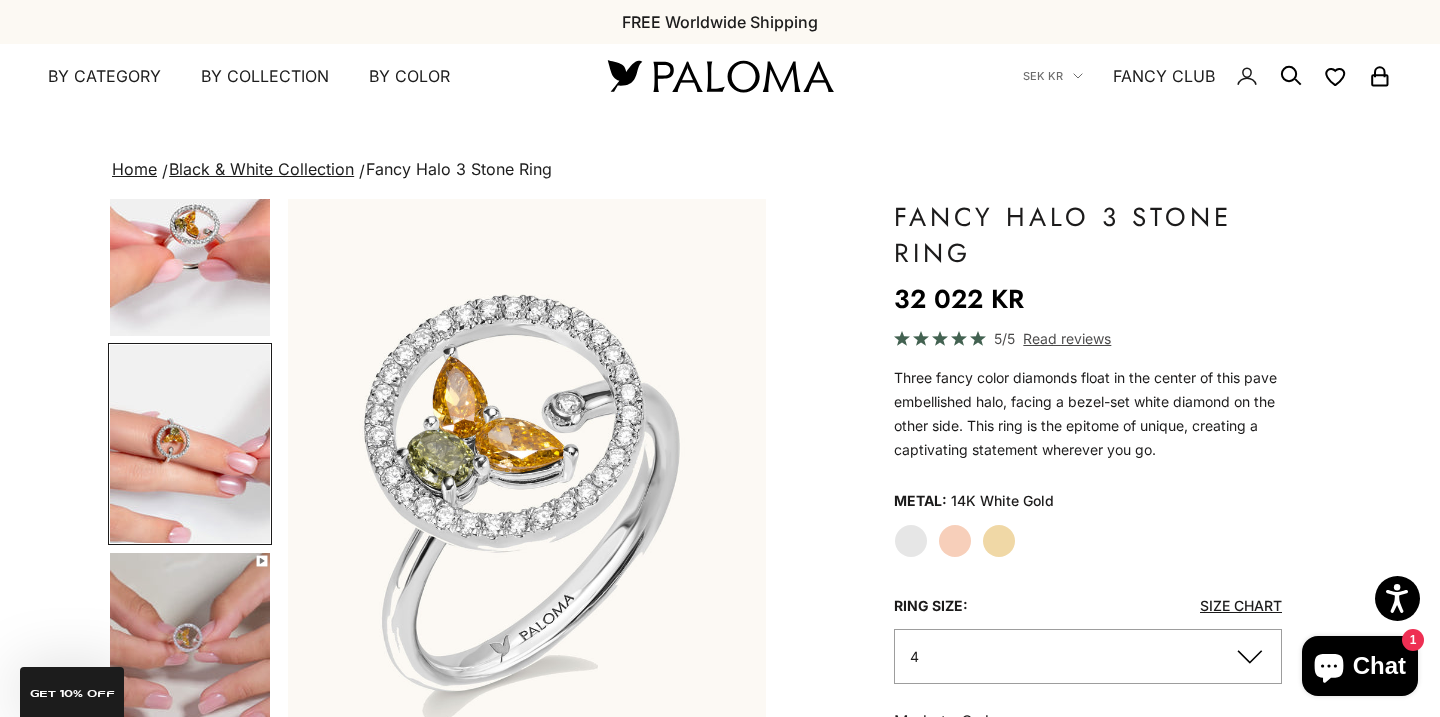 scroll, scrollTop: 0, scrollLeft: 349, axis: horizontal 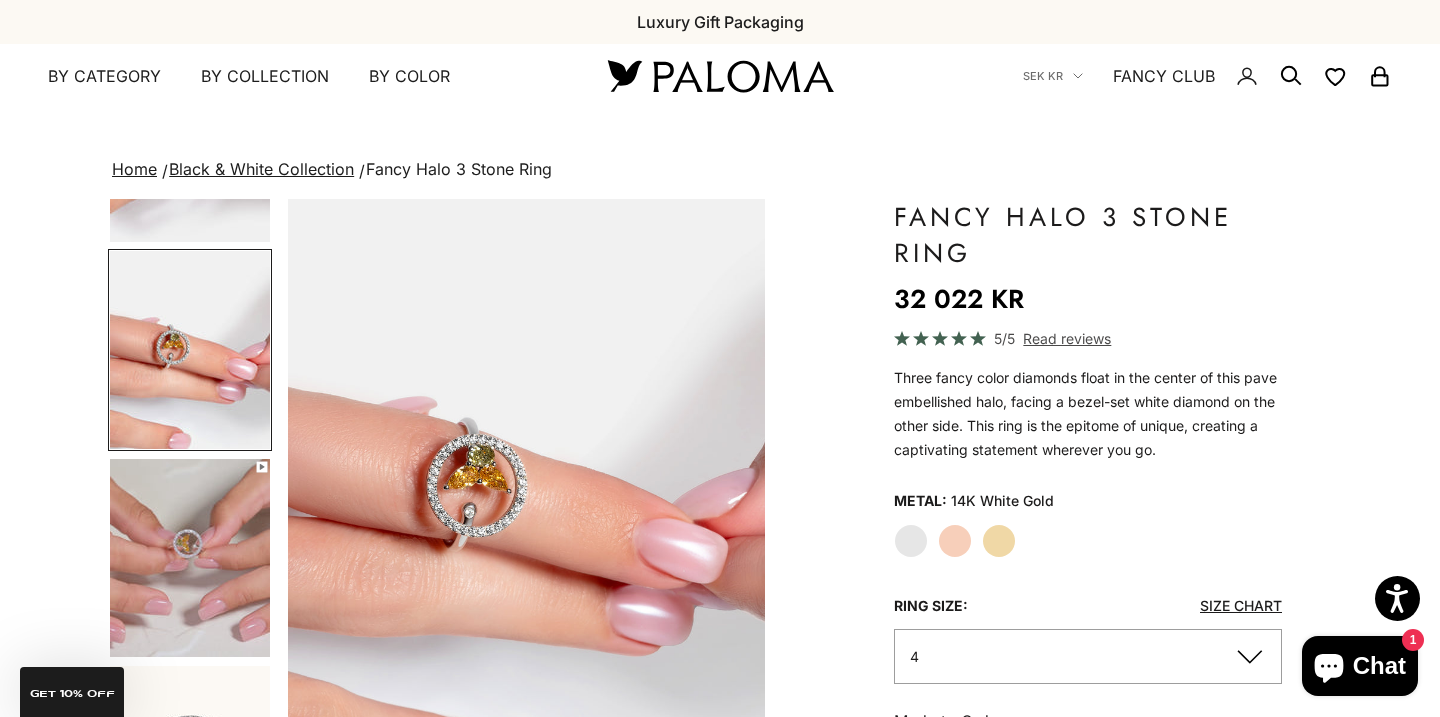 click at bounding box center [190, 558] 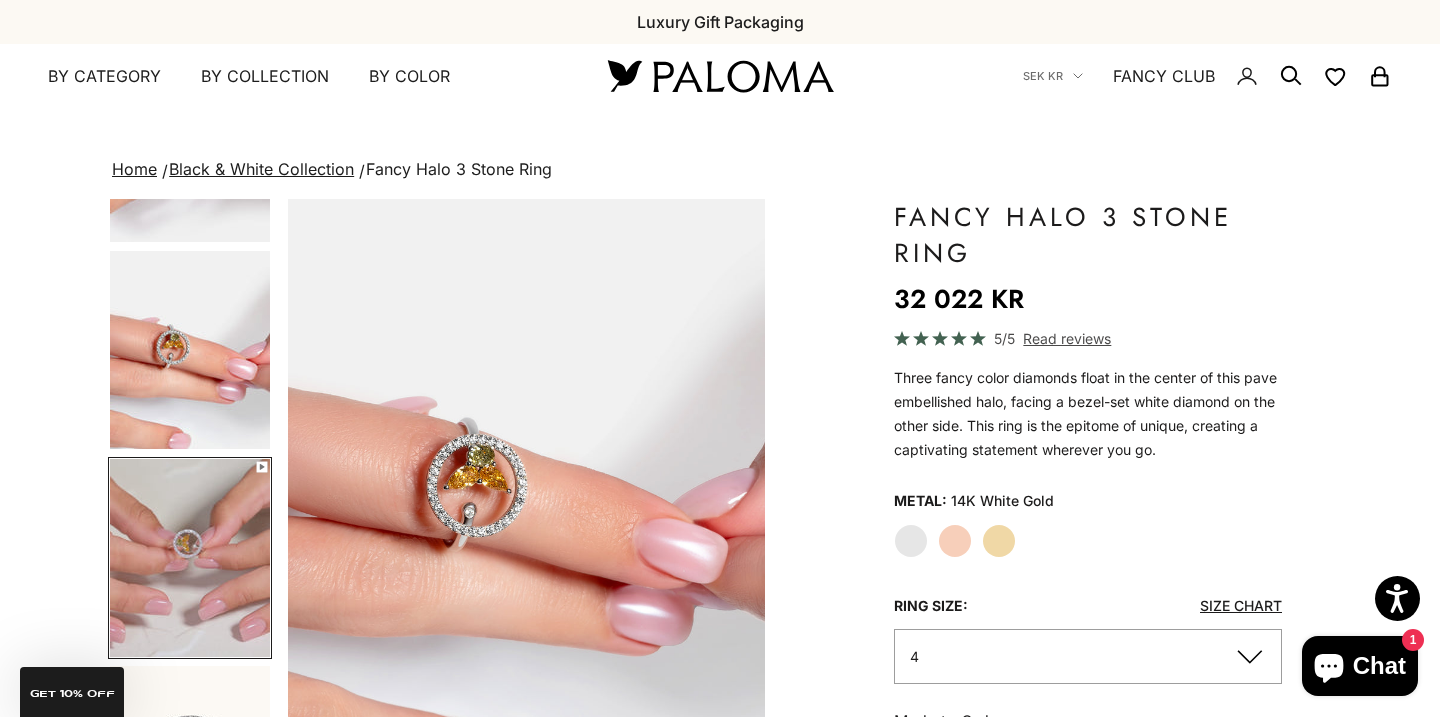 scroll, scrollTop: 0, scrollLeft: 1680, axis: horizontal 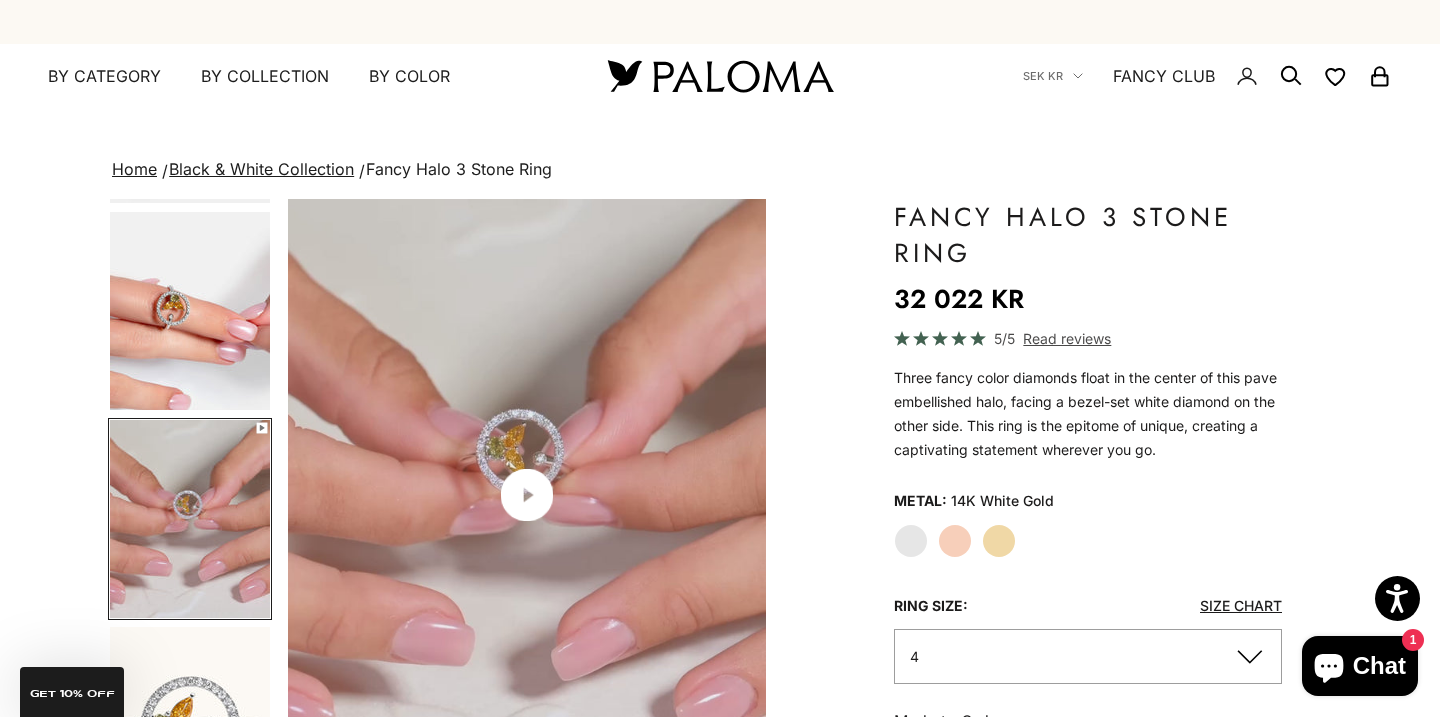 click 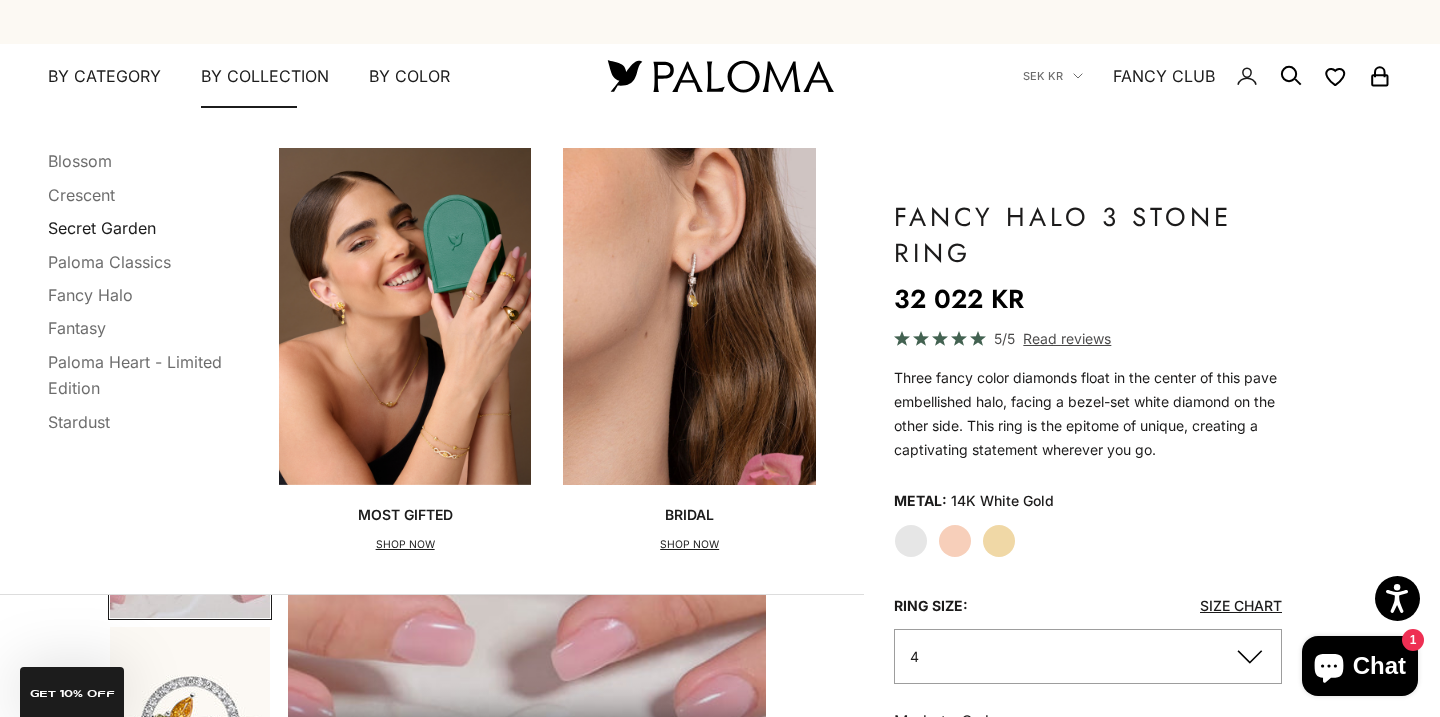 click on "Secret Garden" at bounding box center [102, 228] 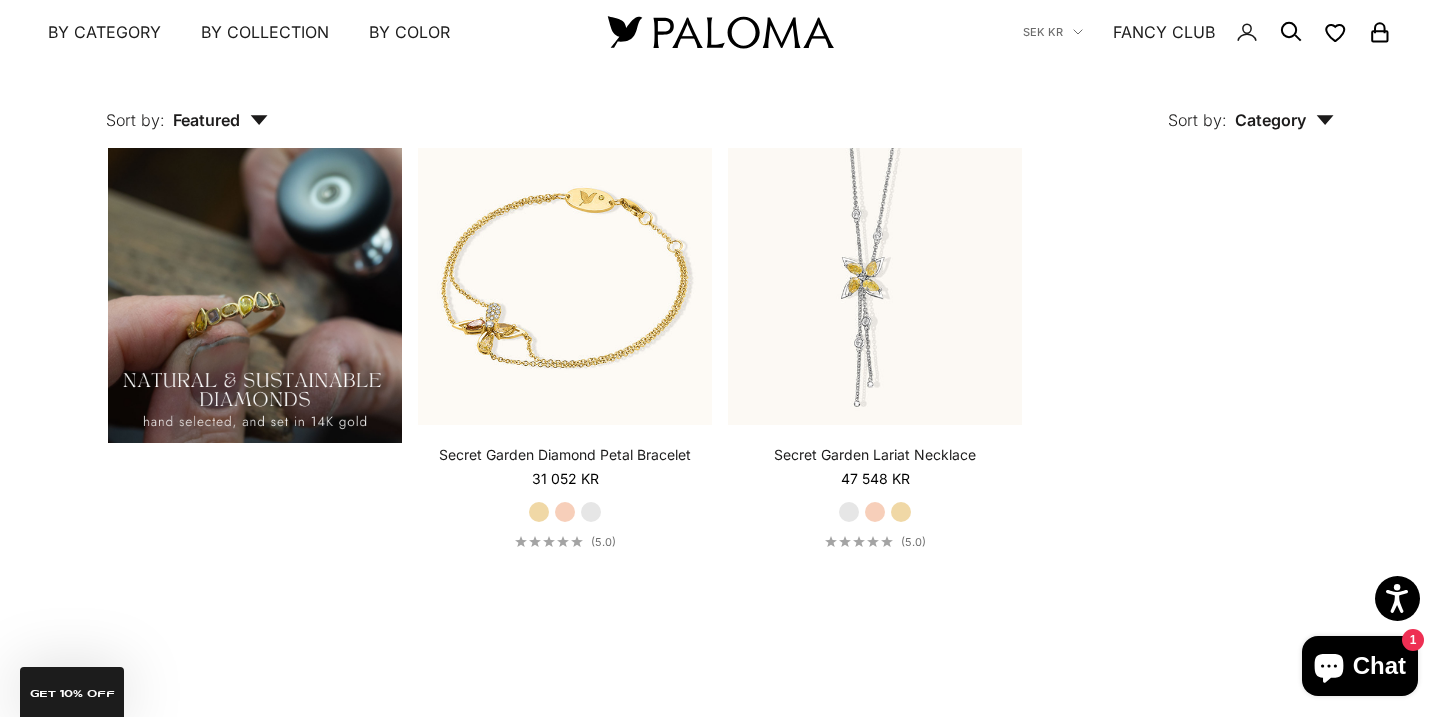 scroll, scrollTop: 1510, scrollLeft: 0, axis: vertical 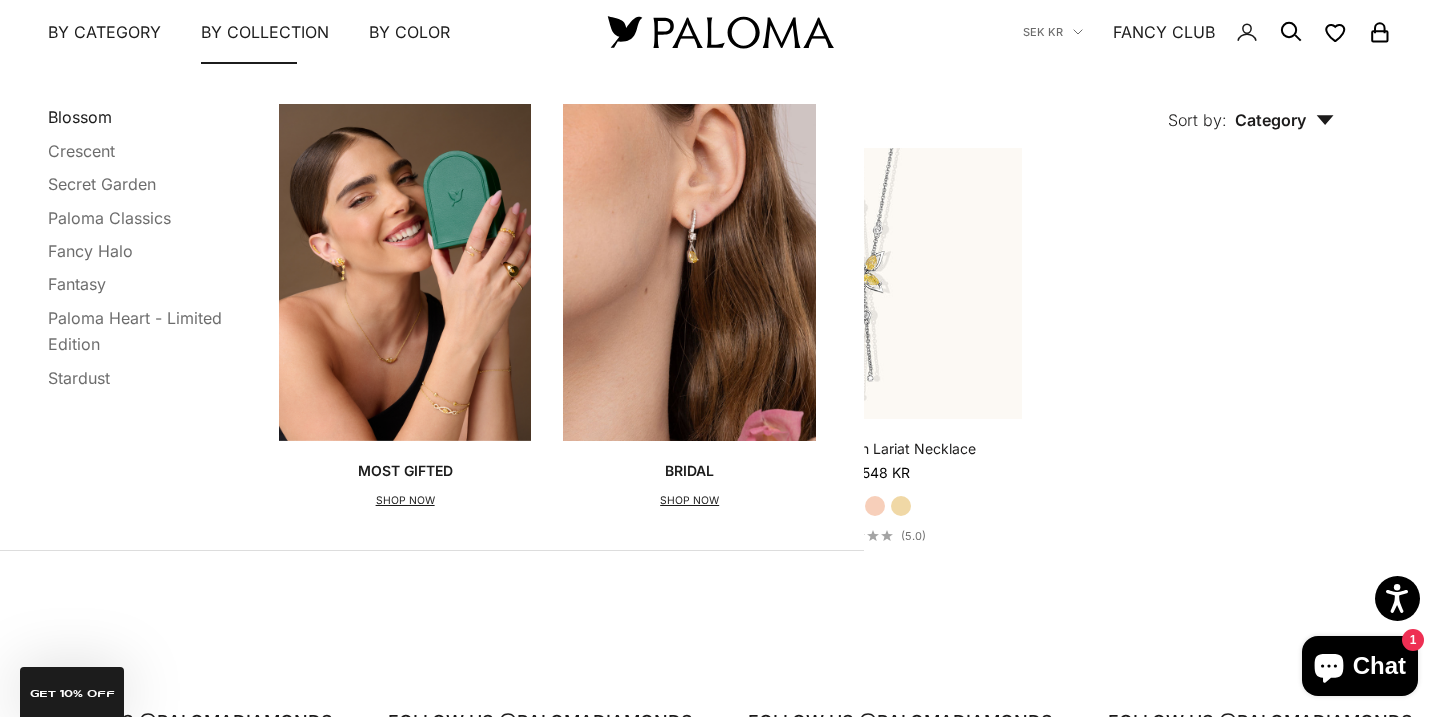 click on "Blossom" at bounding box center (80, 117) 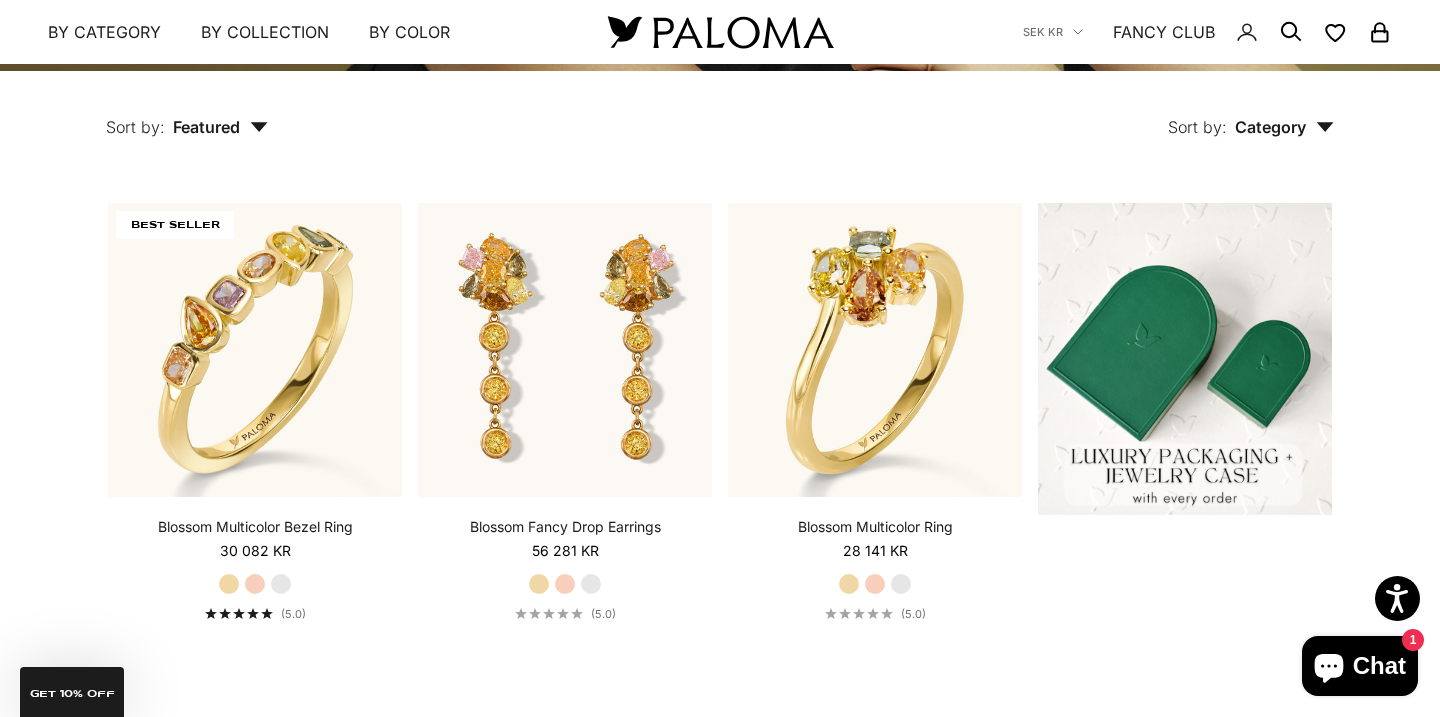 scroll, scrollTop: 395, scrollLeft: 0, axis: vertical 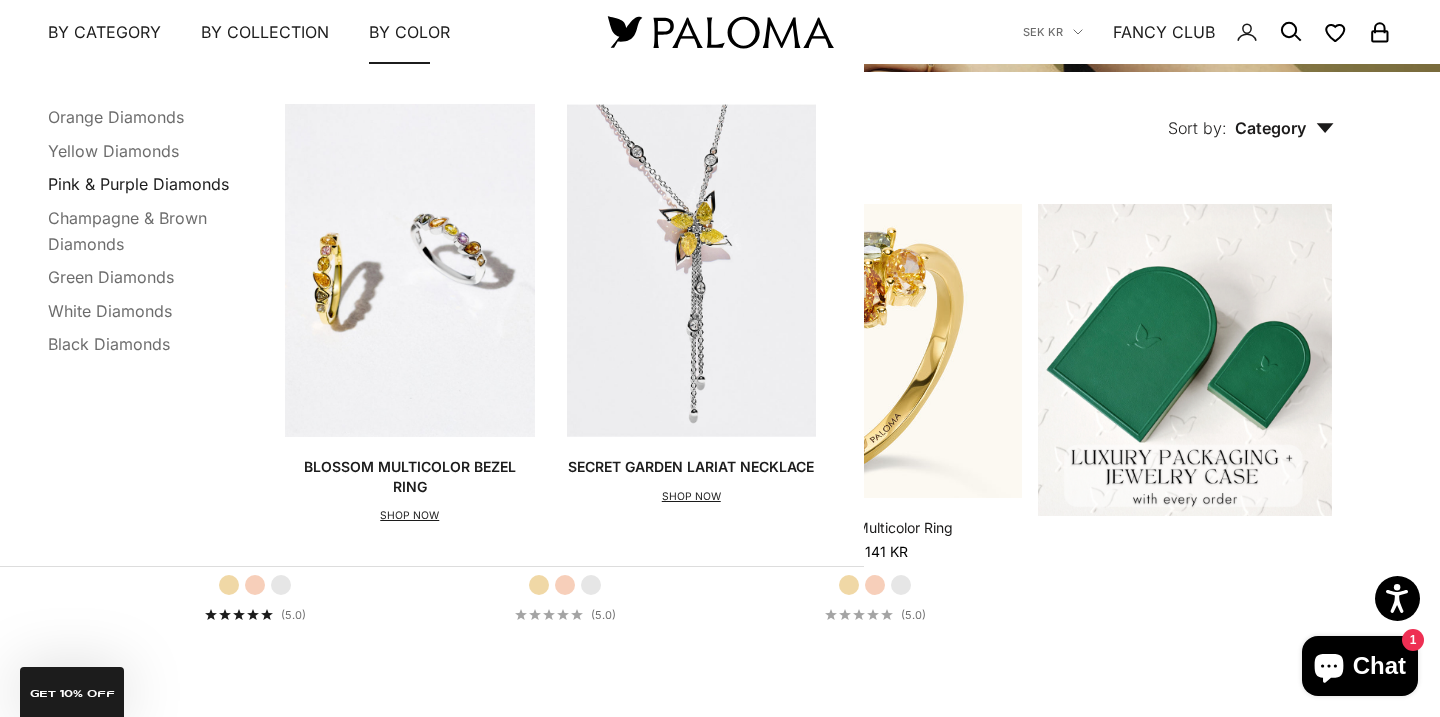 click on "Pink & Purple Diamonds" at bounding box center (138, 184) 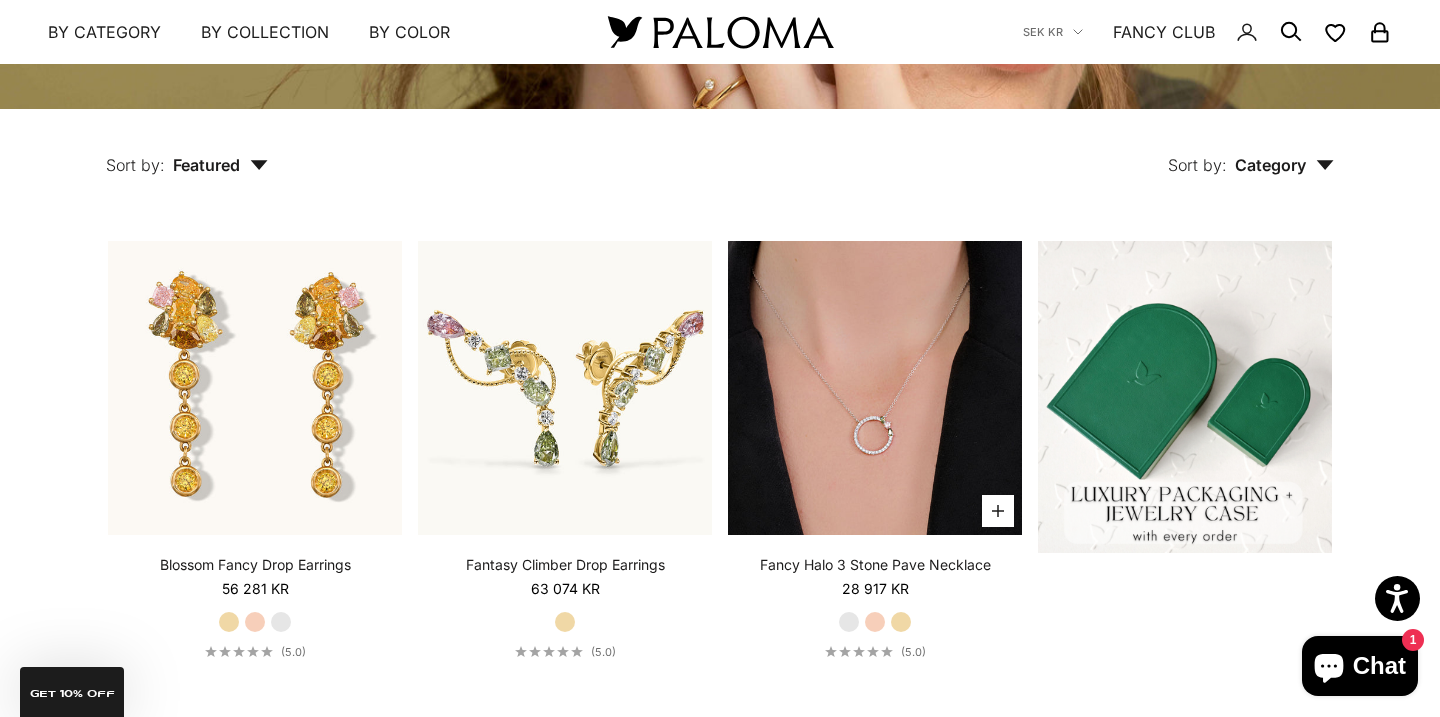 scroll, scrollTop: 44, scrollLeft: 0, axis: vertical 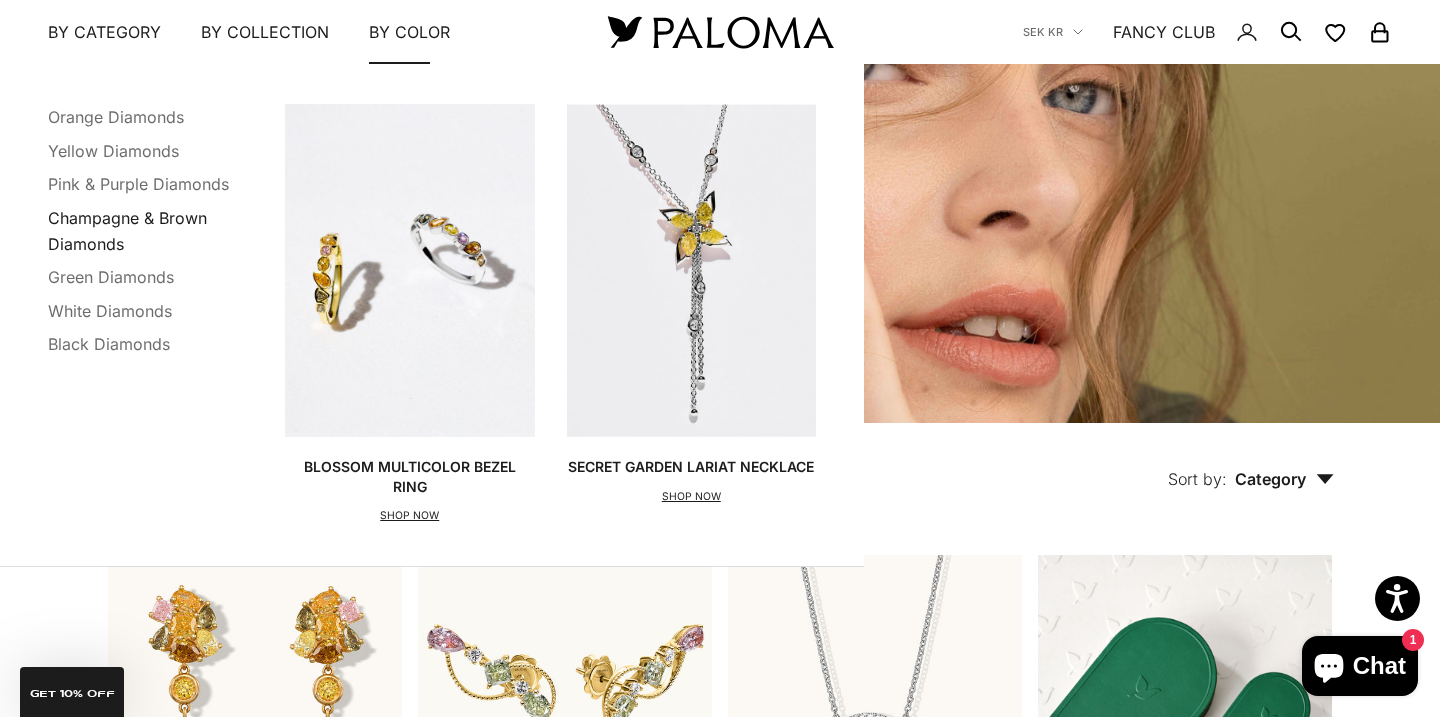 click on "Champagne & Brown Diamonds" at bounding box center [127, 231] 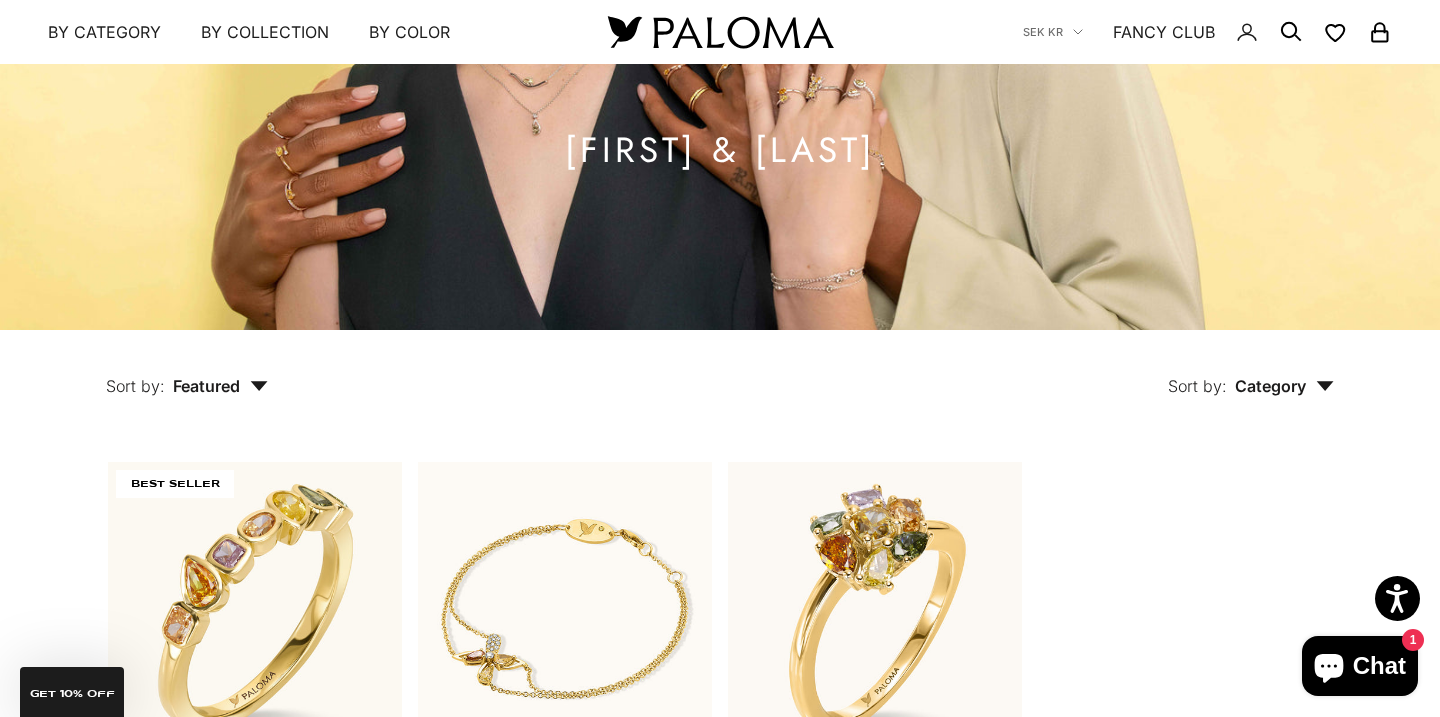 scroll, scrollTop: 0, scrollLeft: 0, axis: both 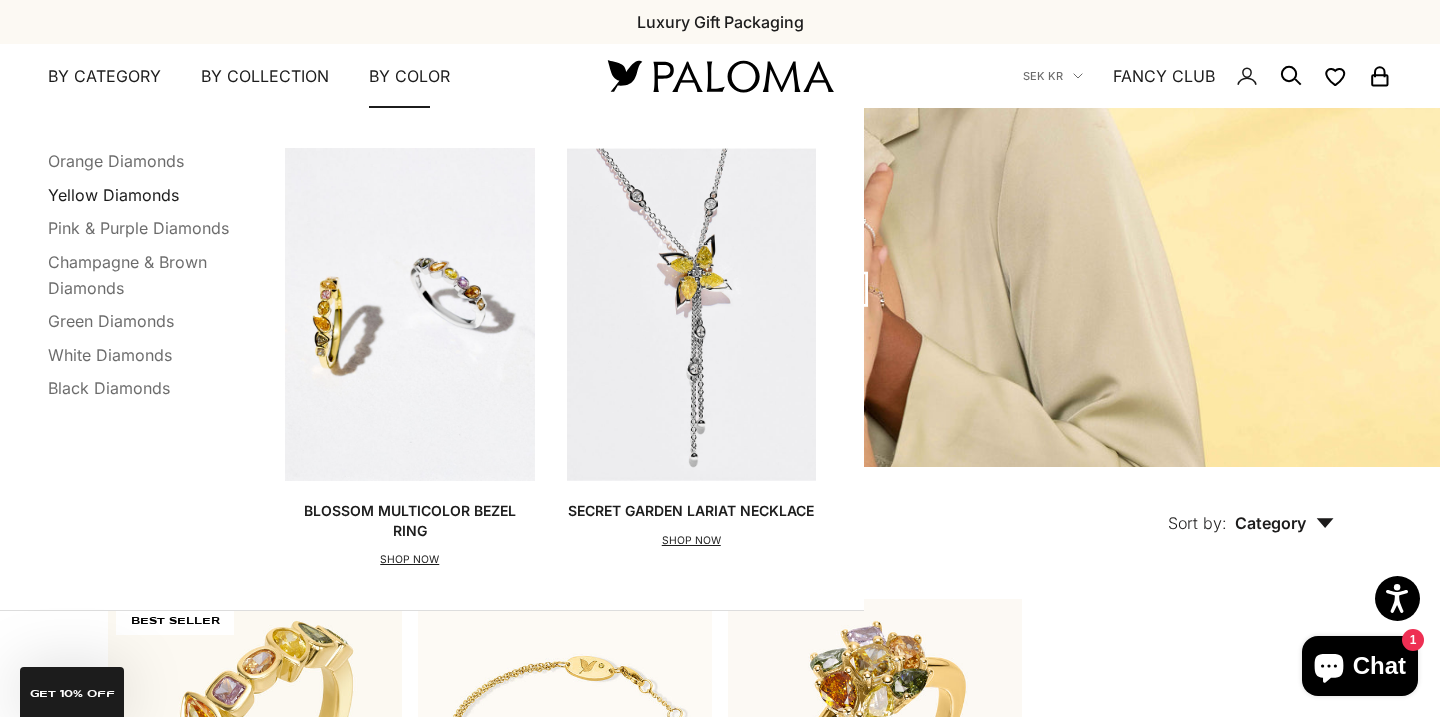 click on "Yellow Diamonds" at bounding box center [113, 195] 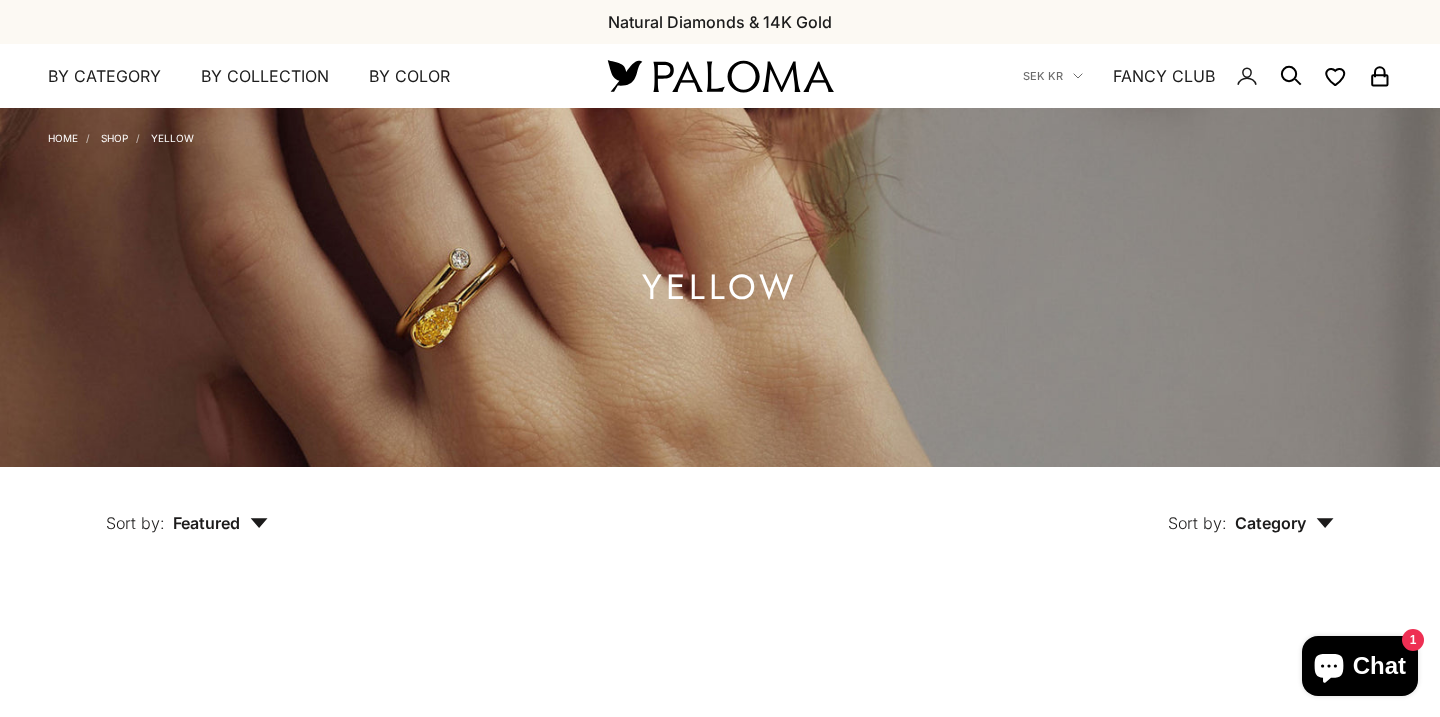scroll, scrollTop: 0, scrollLeft: 0, axis: both 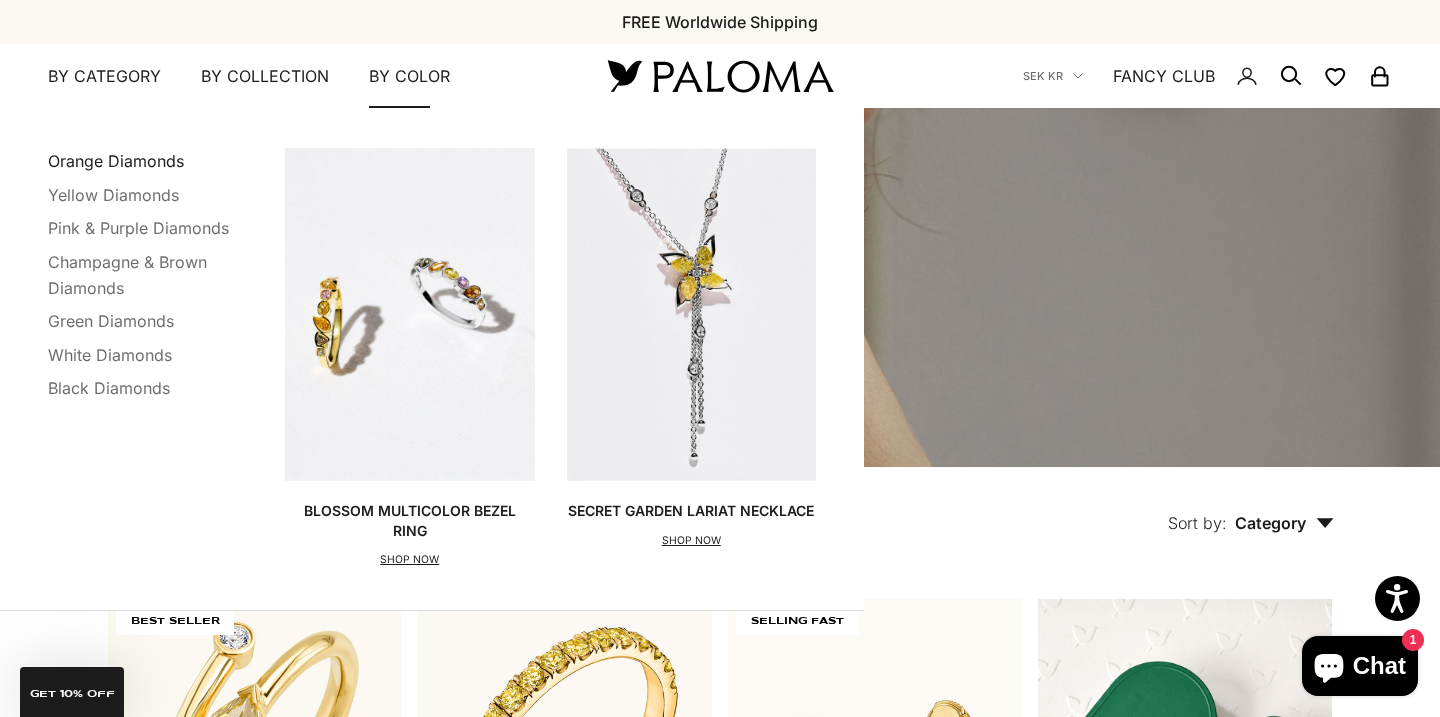 click on "Orange Diamonds" at bounding box center [116, 161] 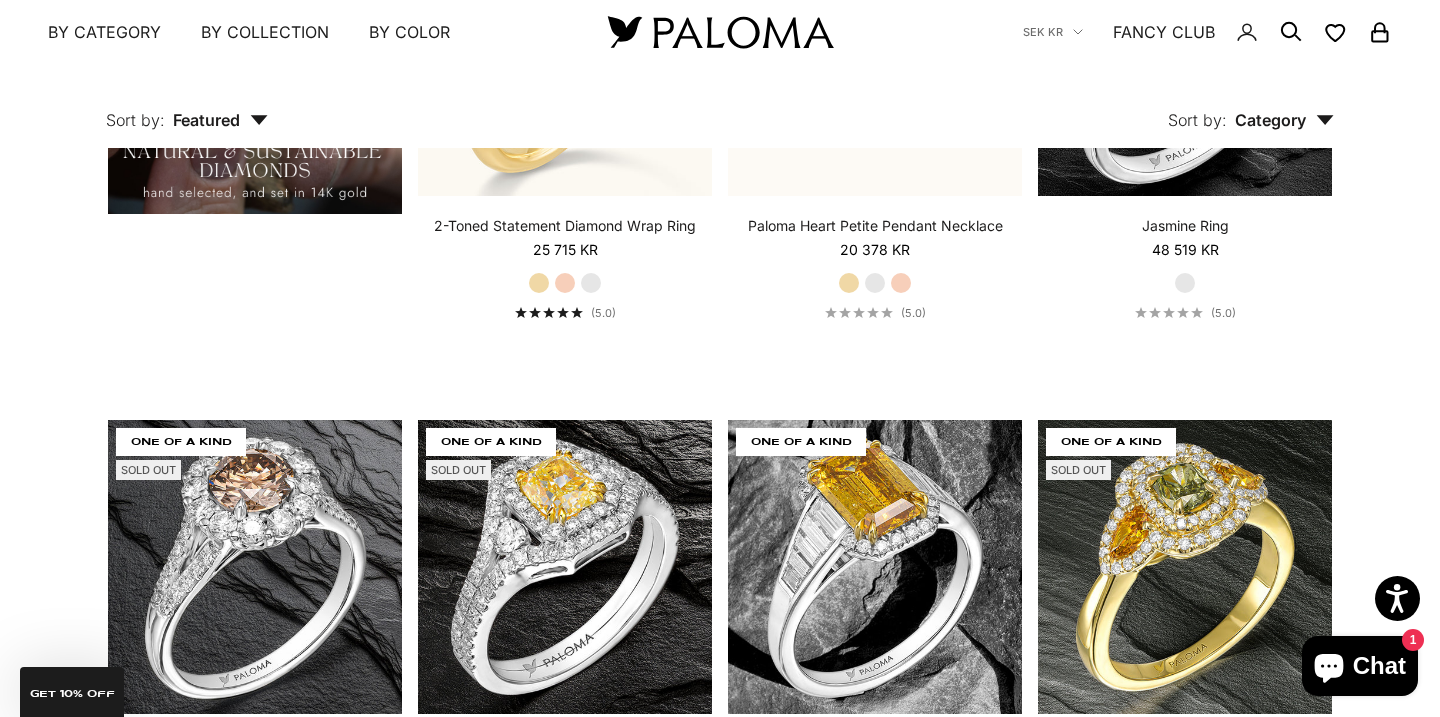 scroll, scrollTop: 0, scrollLeft: 0, axis: both 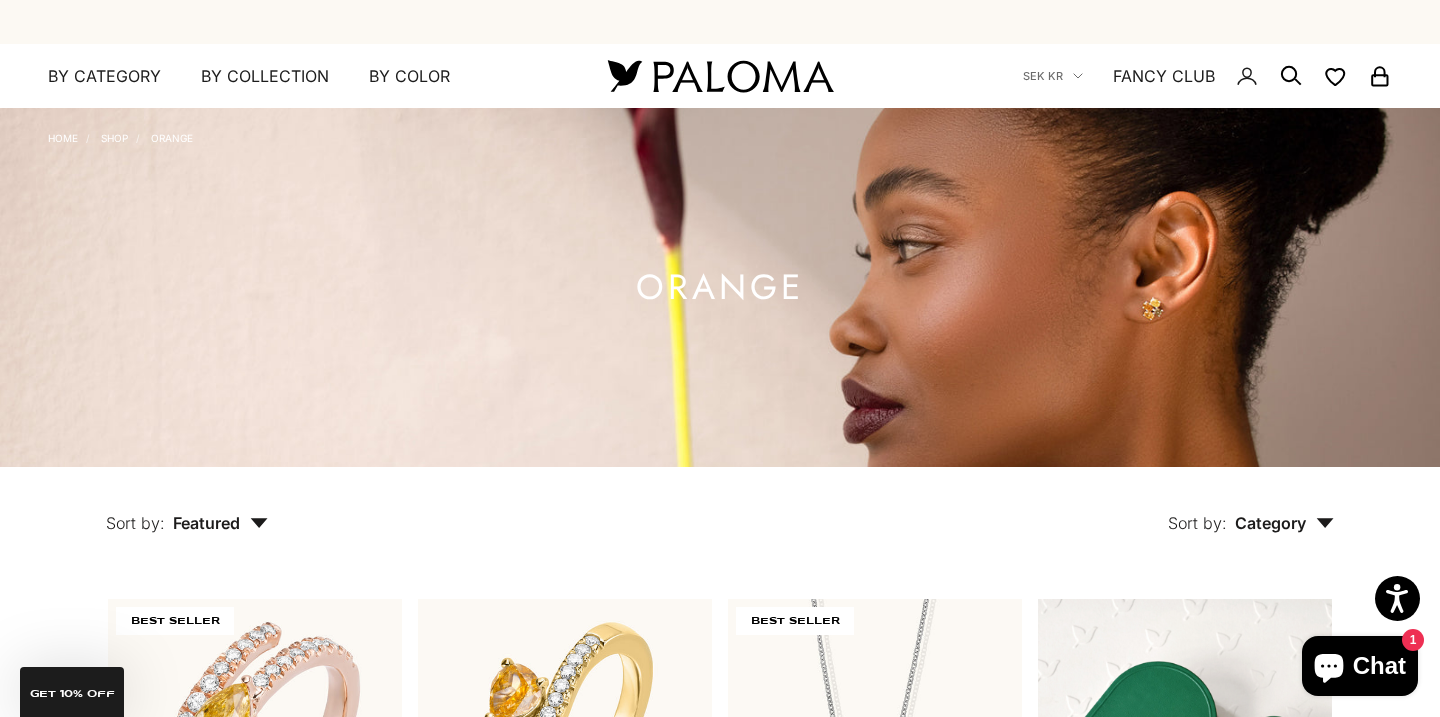 click on "Featured" at bounding box center (220, 523) 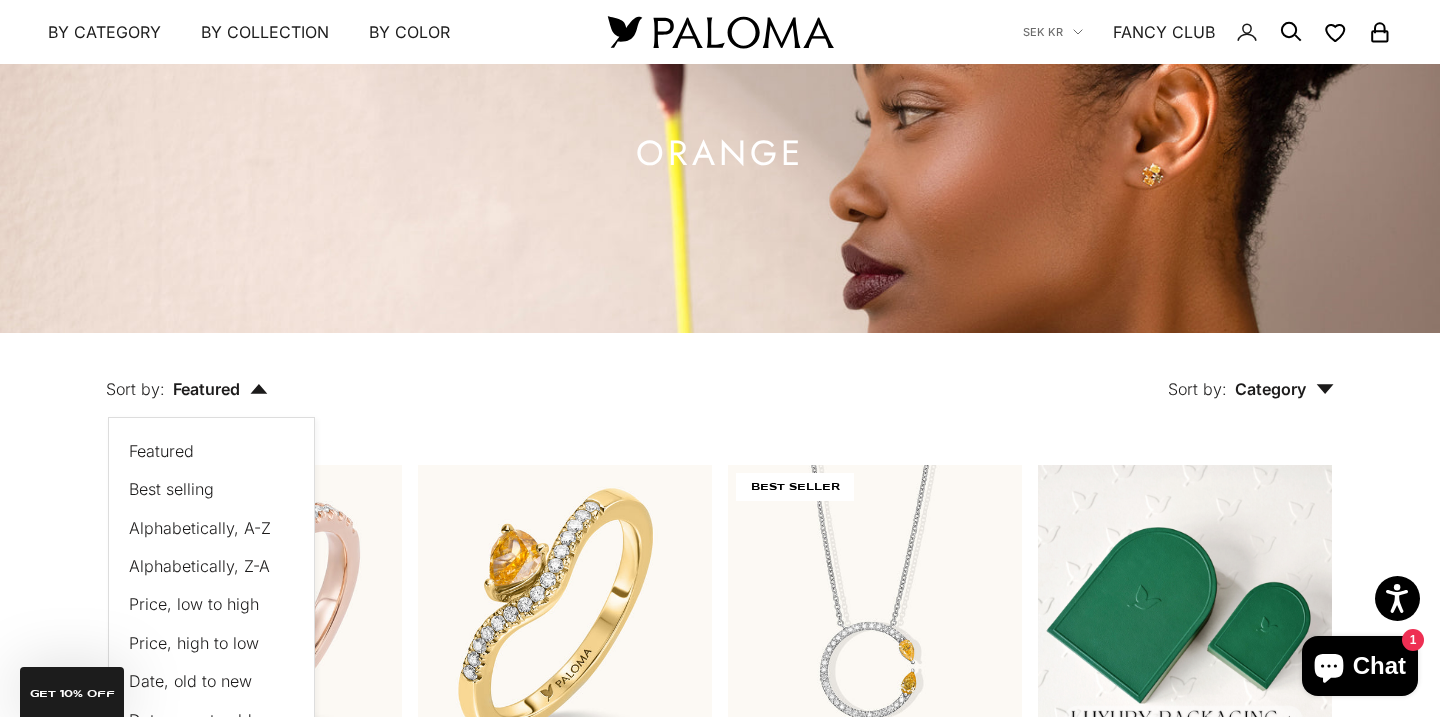 scroll, scrollTop: 169, scrollLeft: 0, axis: vertical 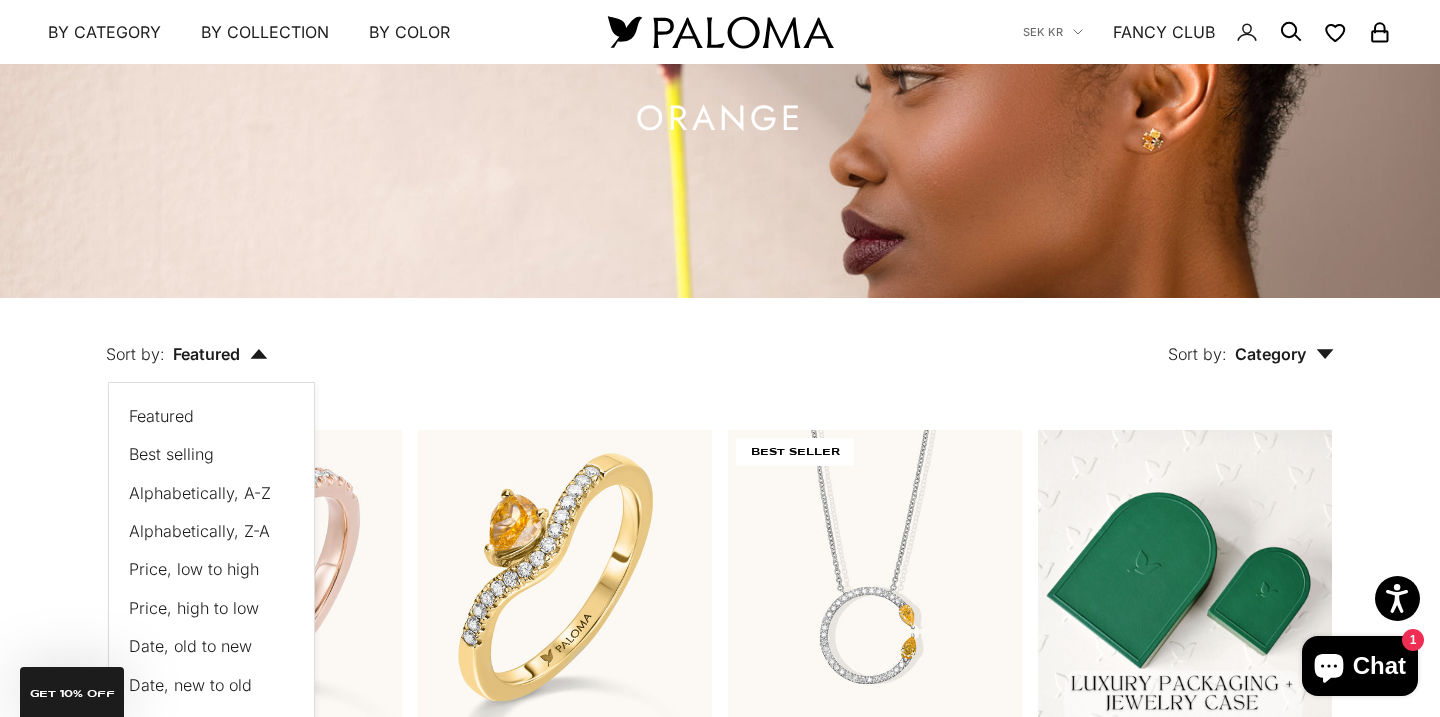 click on "Price, low to high" at bounding box center [194, 569] 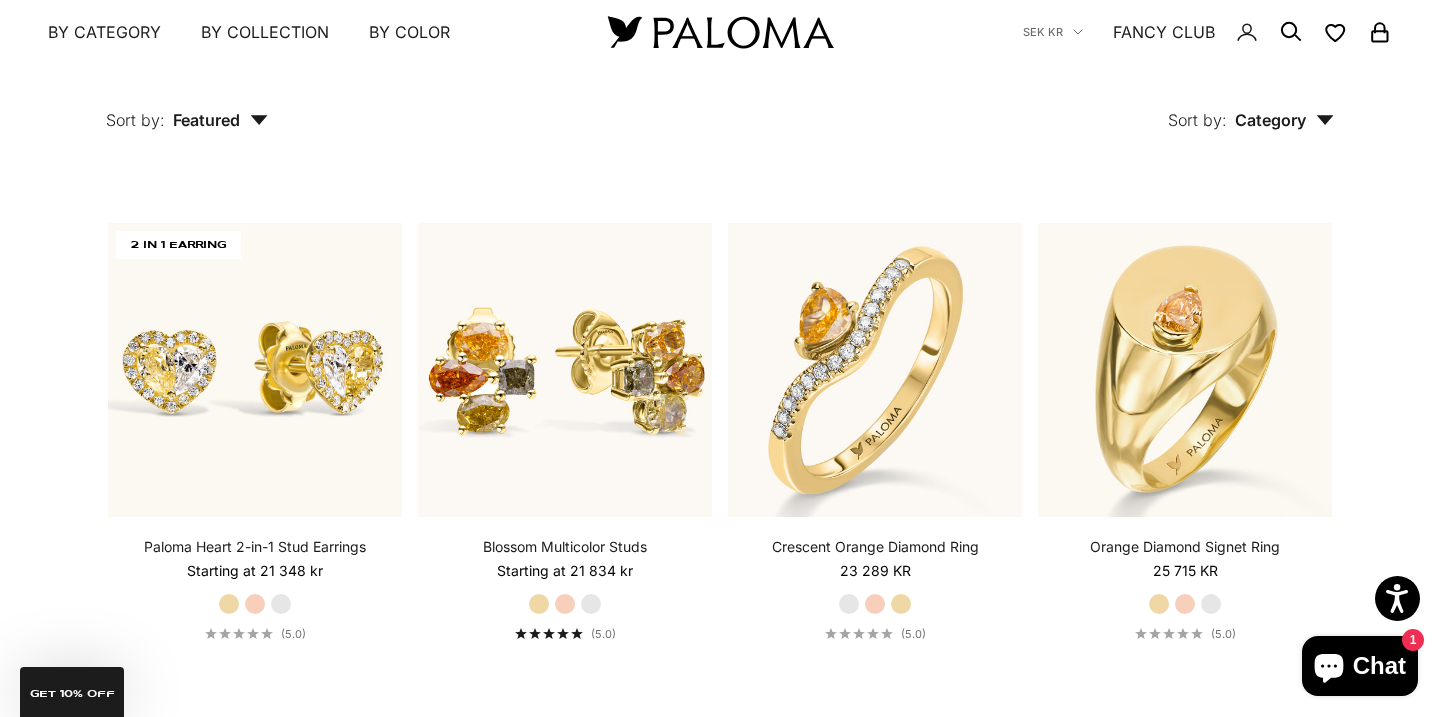 scroll, scrollTop: 898, scrollLeft: 0, axis: vertical 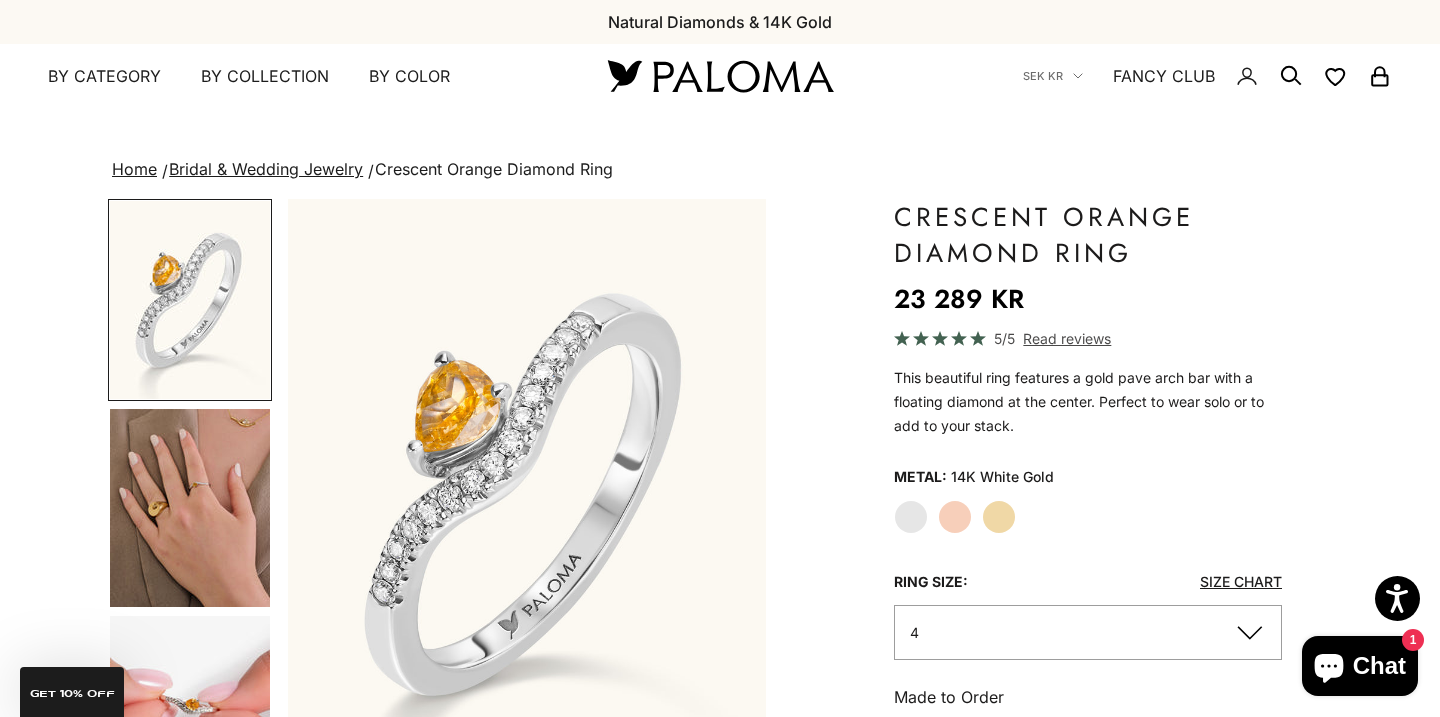 click at bounding box center (190, 508) 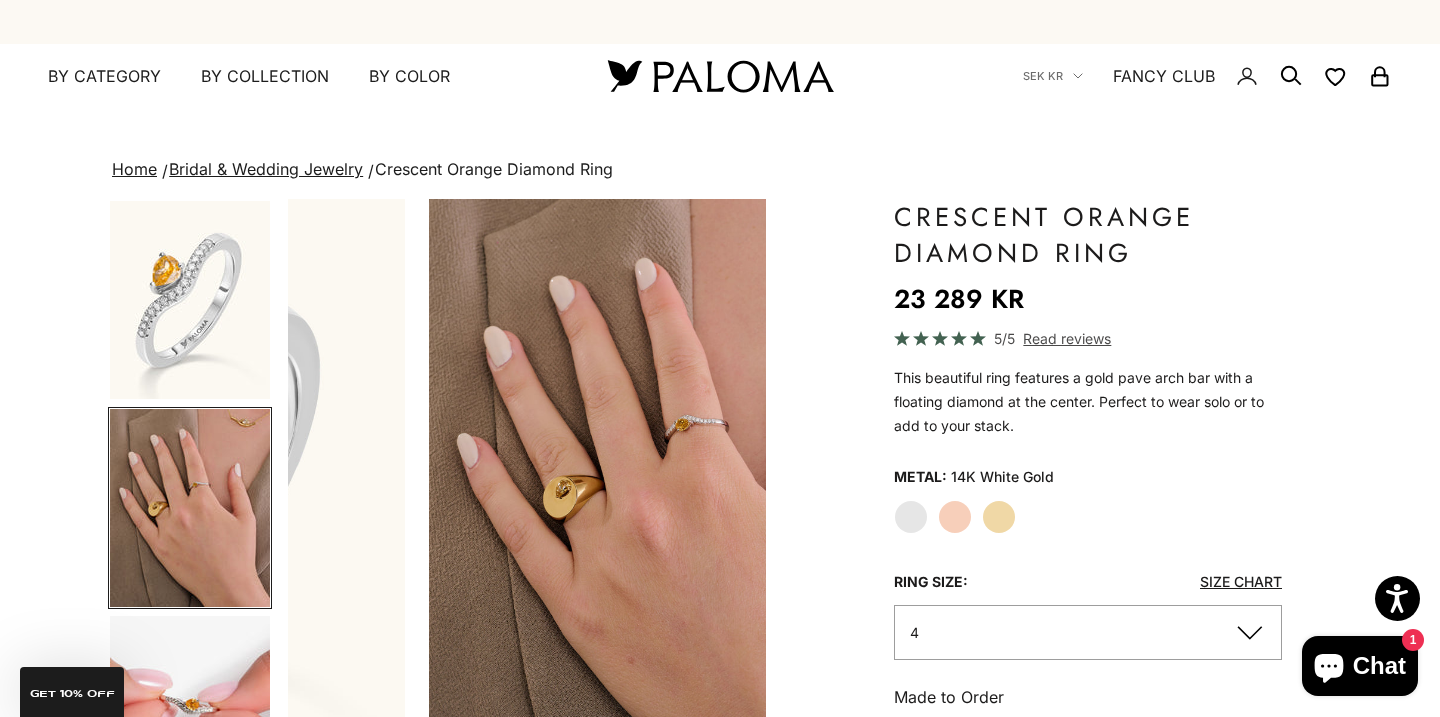 scroll, scrollTop: 0, scrollLeft: 501, axis: horizontal 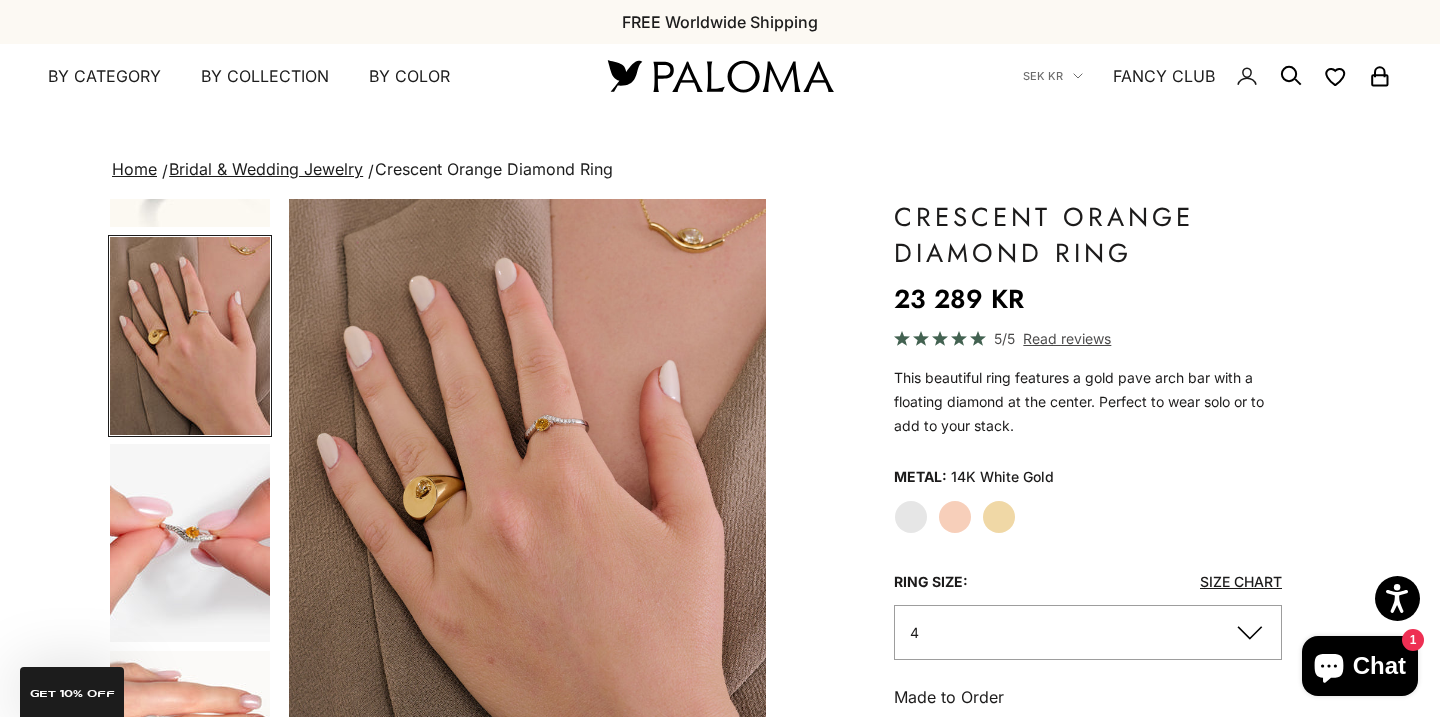 click at bounding box center [190, 543] 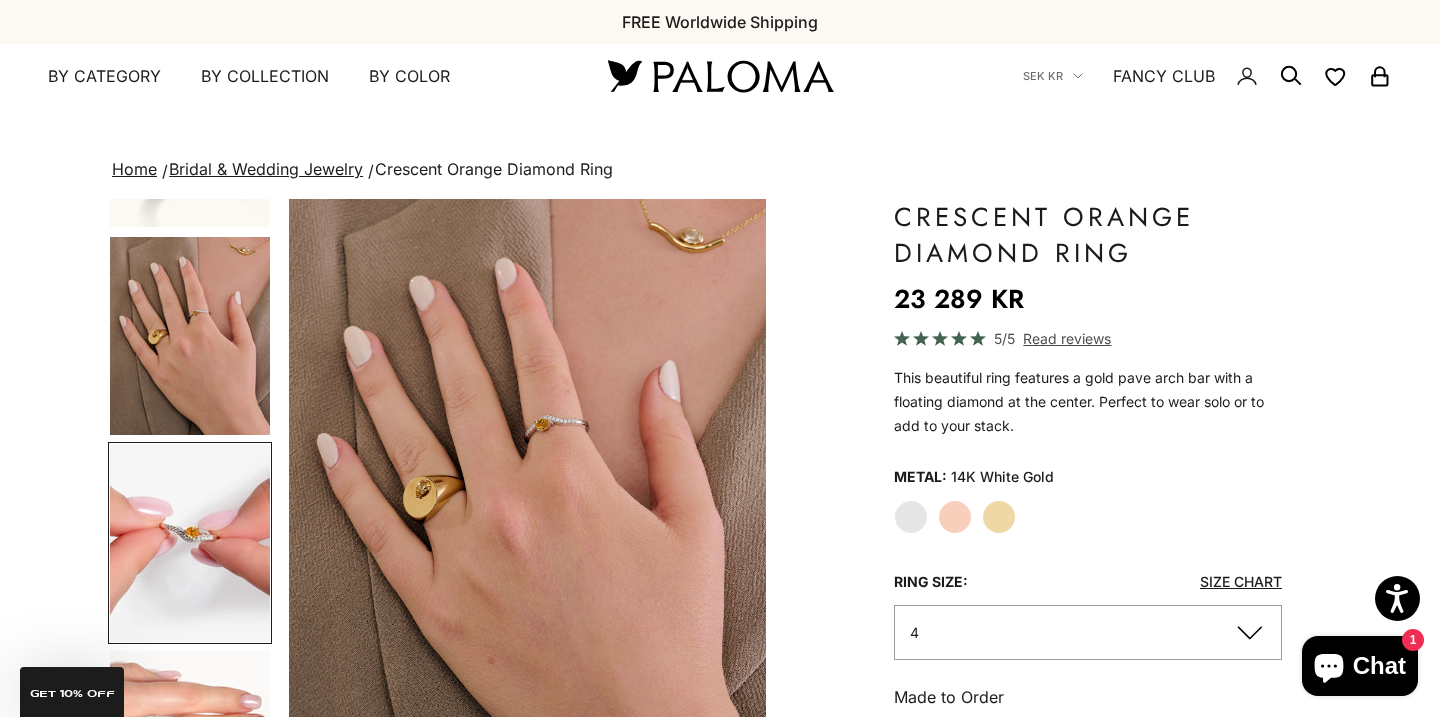 scroll, scrollTop: 0, scrollLeft: 651, axis: horizontal 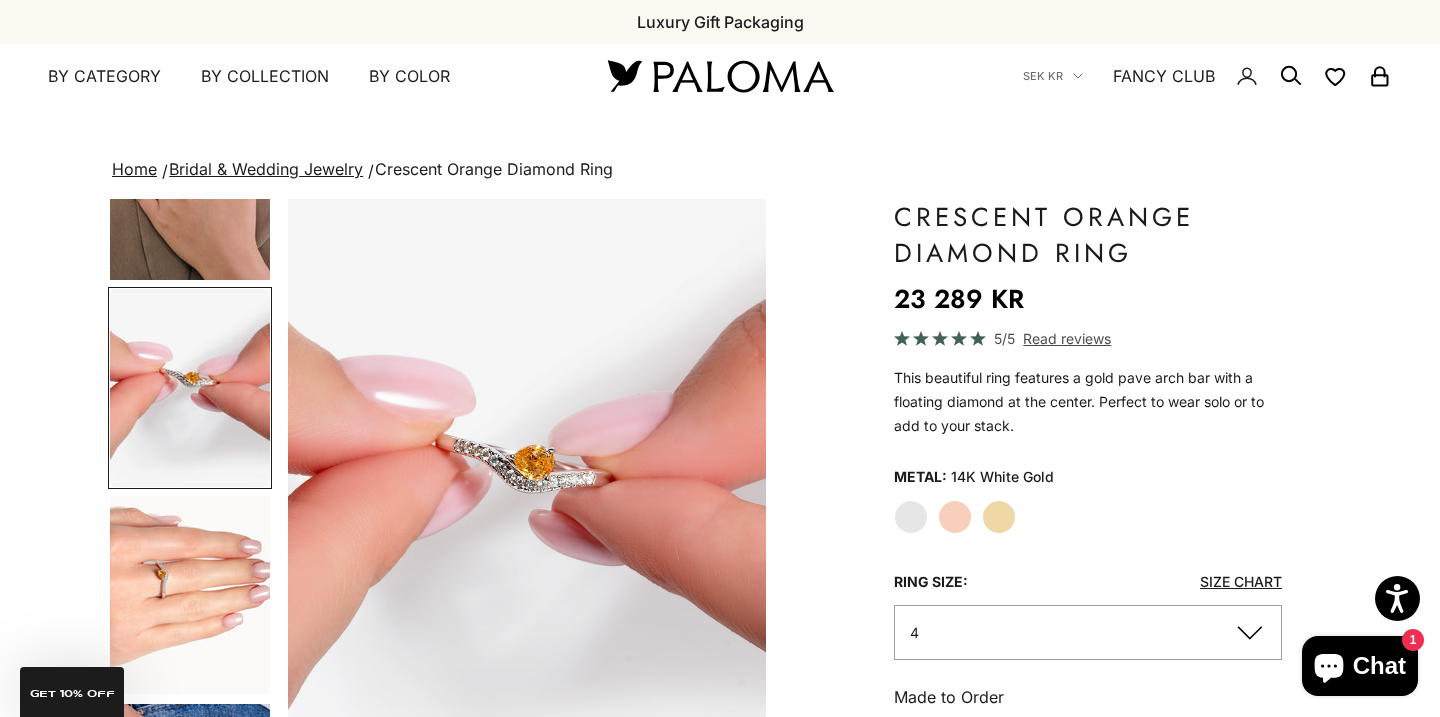 click at bounding box center [190, 595] 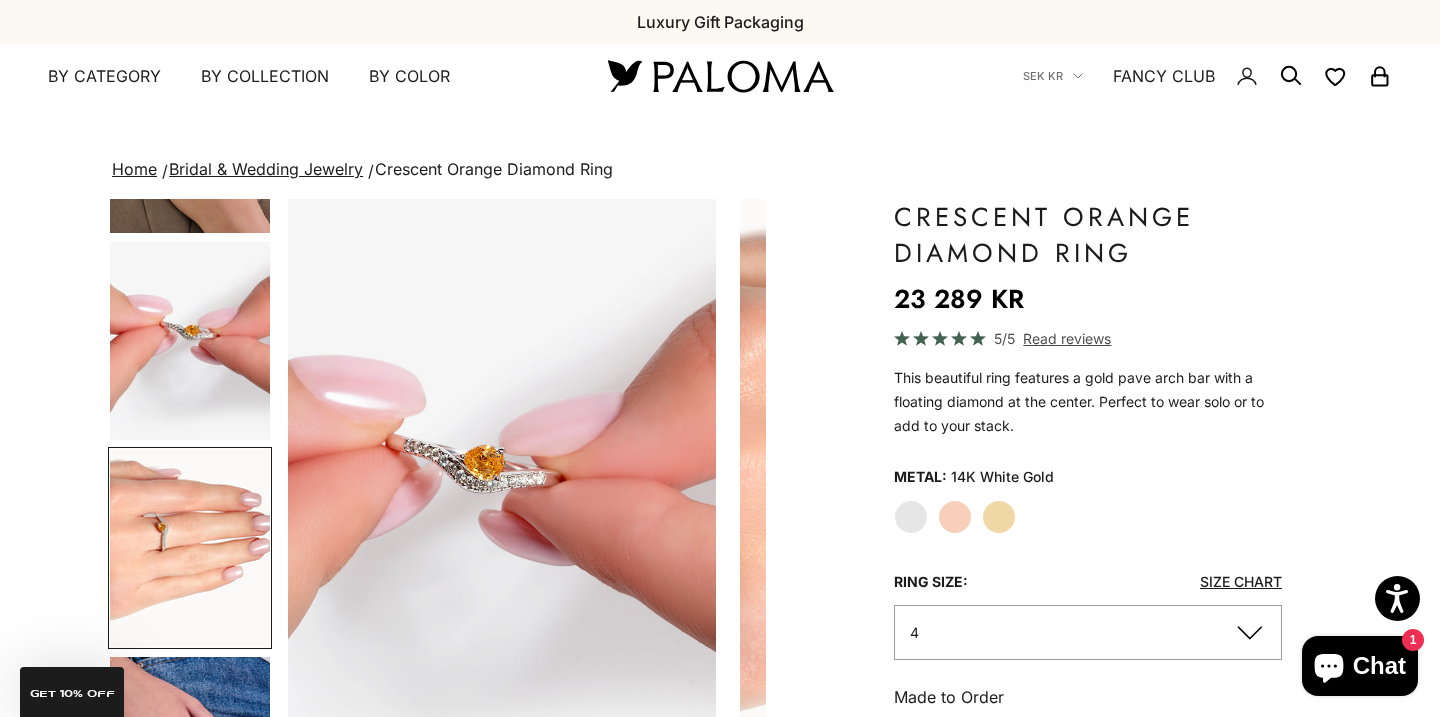 scroll, scrollTop: 0, scrollLeft: 1204, axis: horizontal 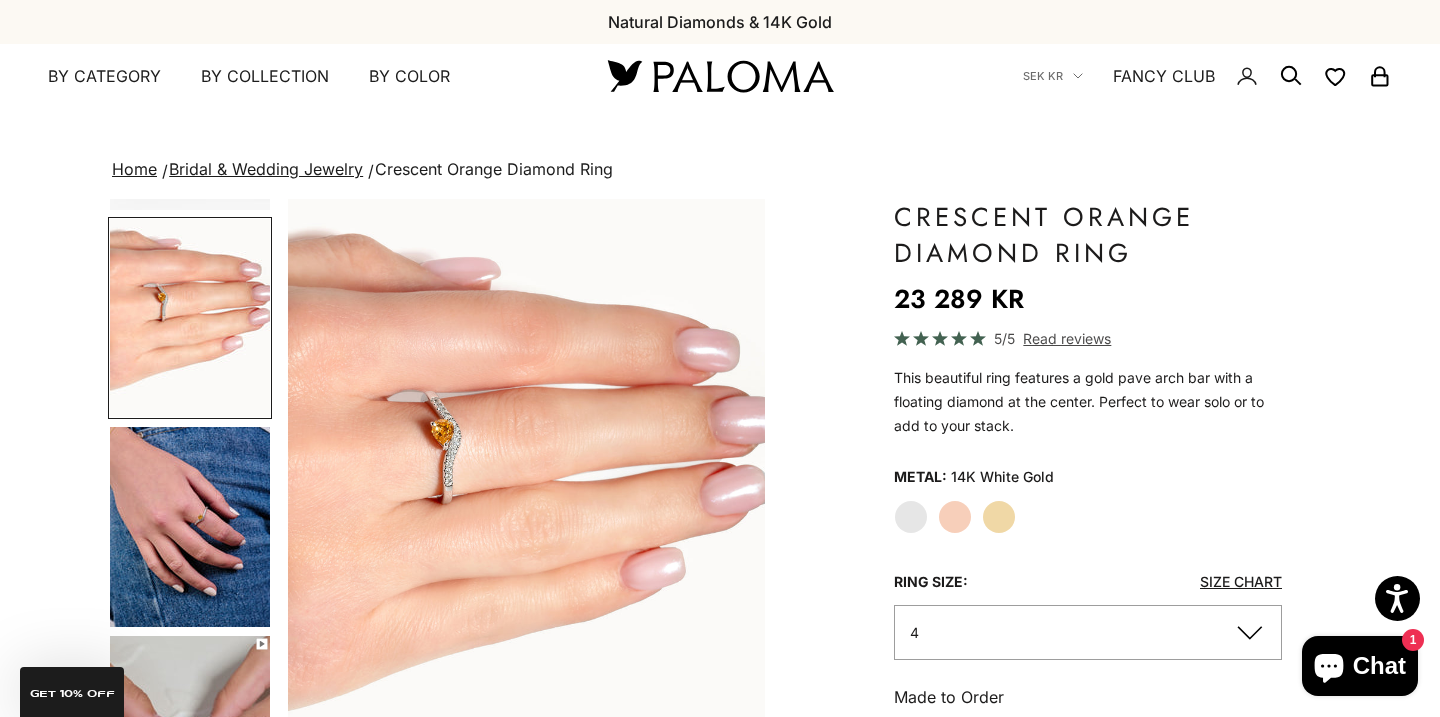 click at bounding box center [190, 527] 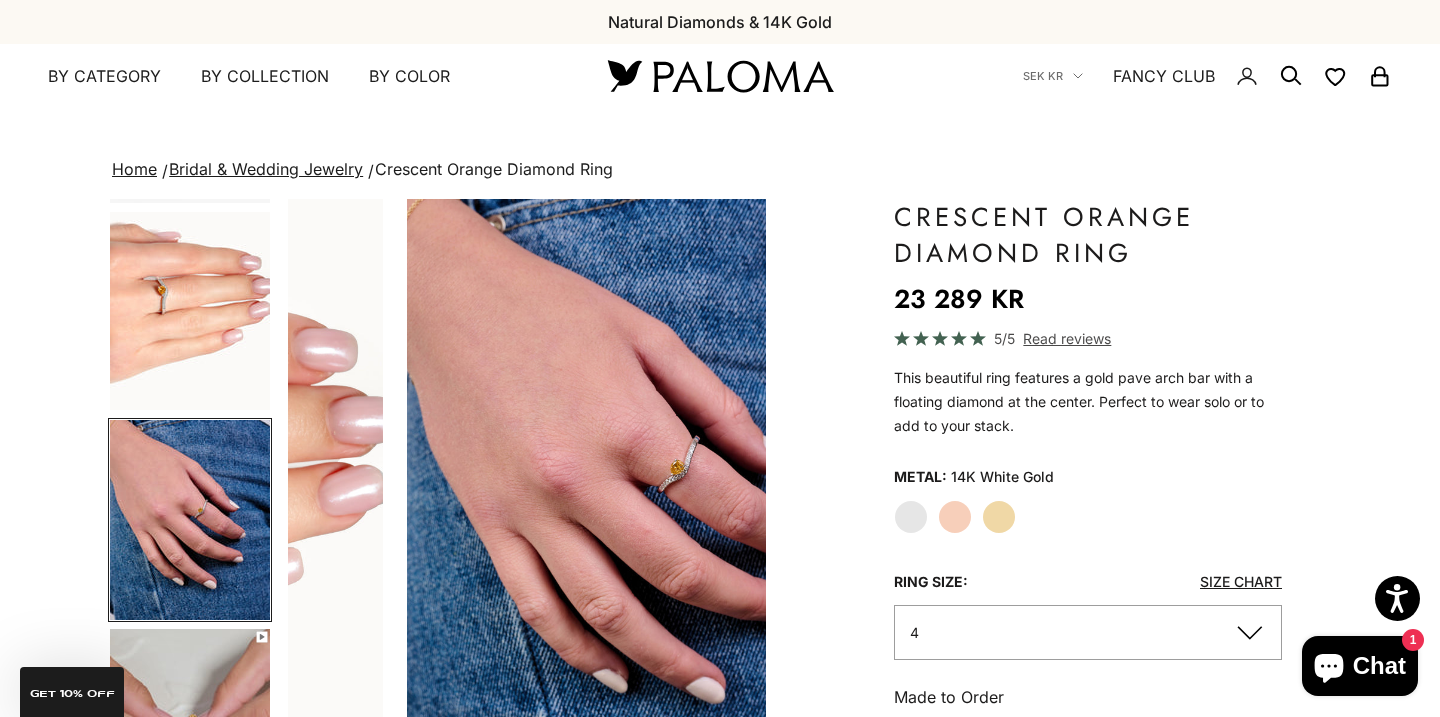 scroll, scrollTop: 0, scrollLeft: 2006, axis: horizontal 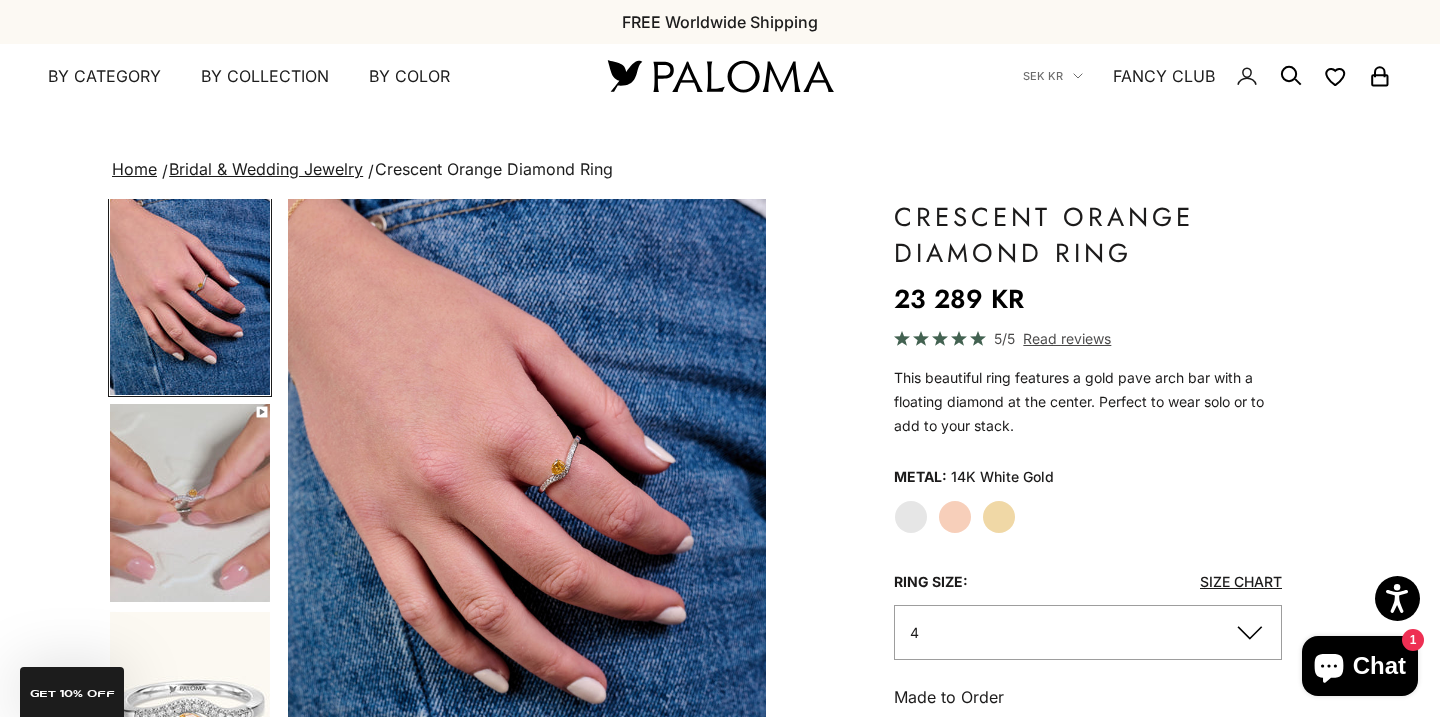 click at bounding box center [190, 503] 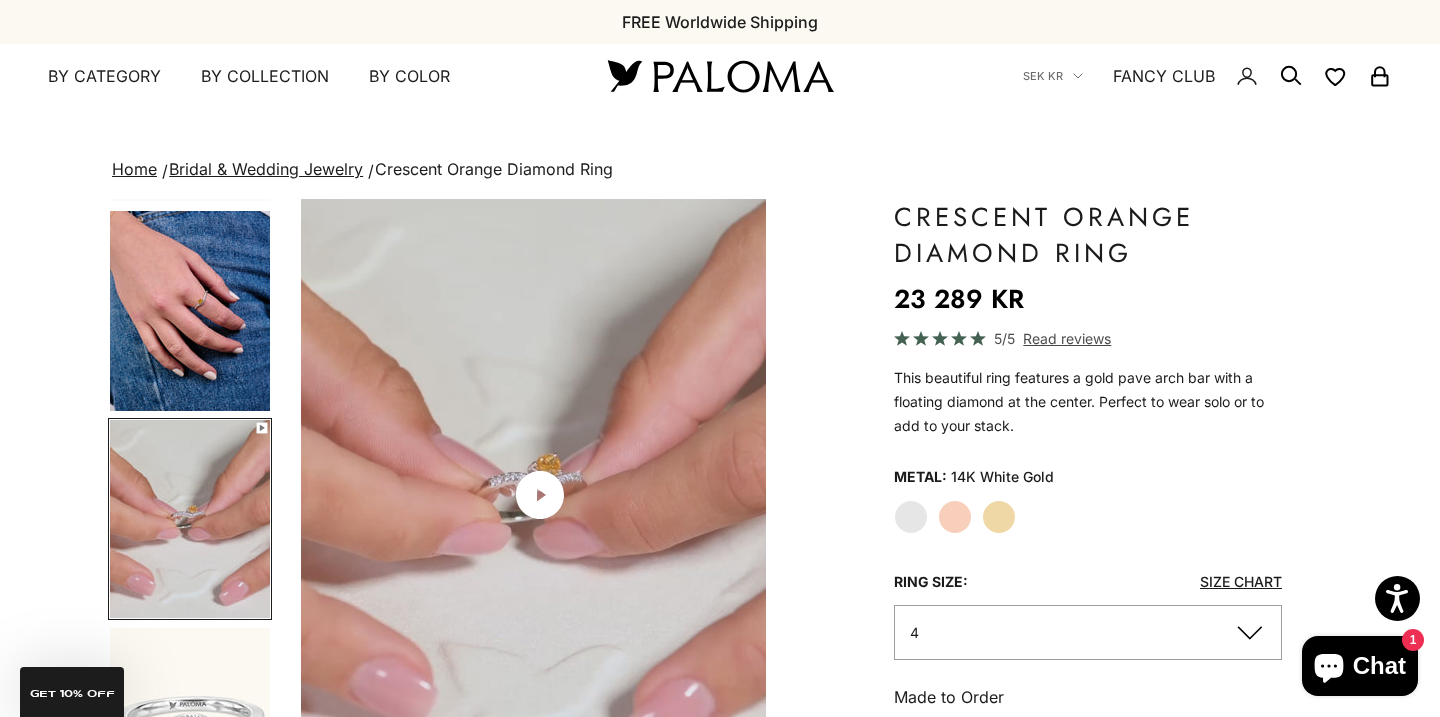 scroll, scrollTop: 0, scrollLeft: 2508, axis: horizontal 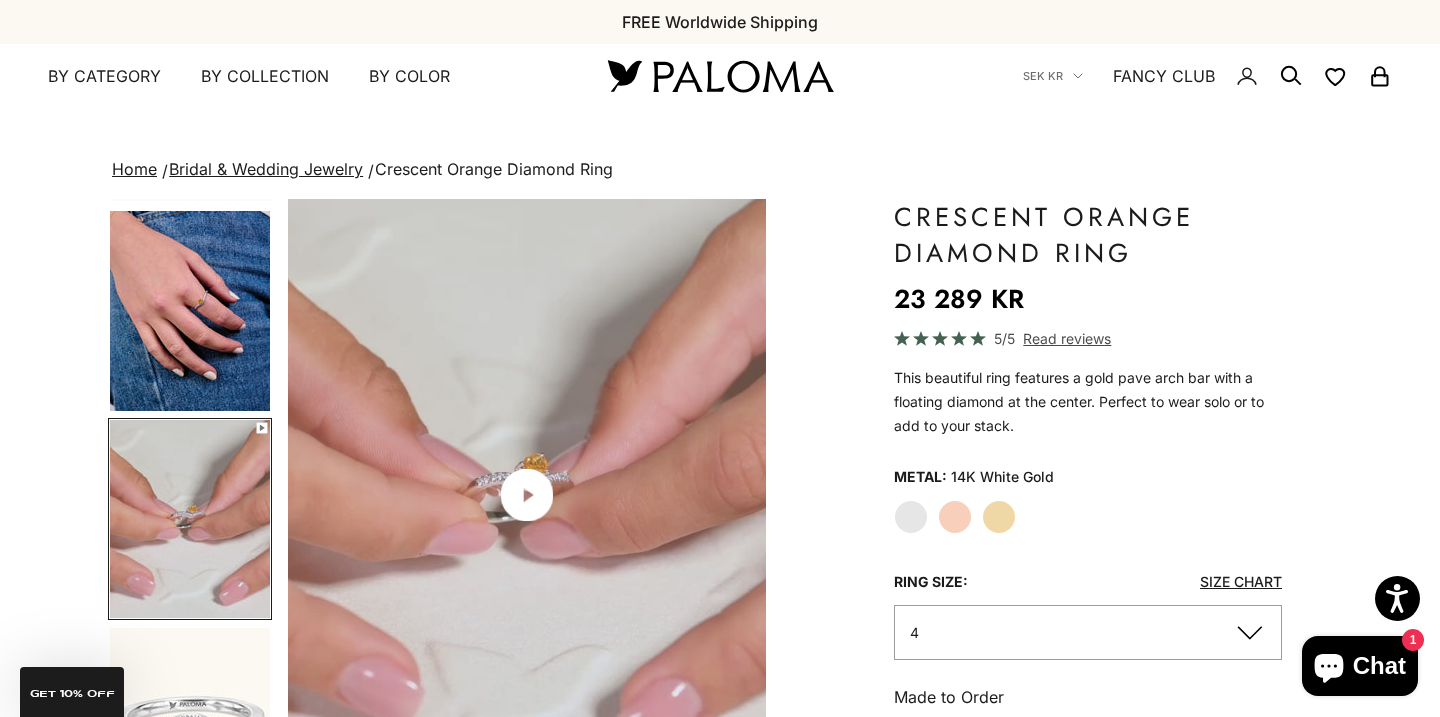 click 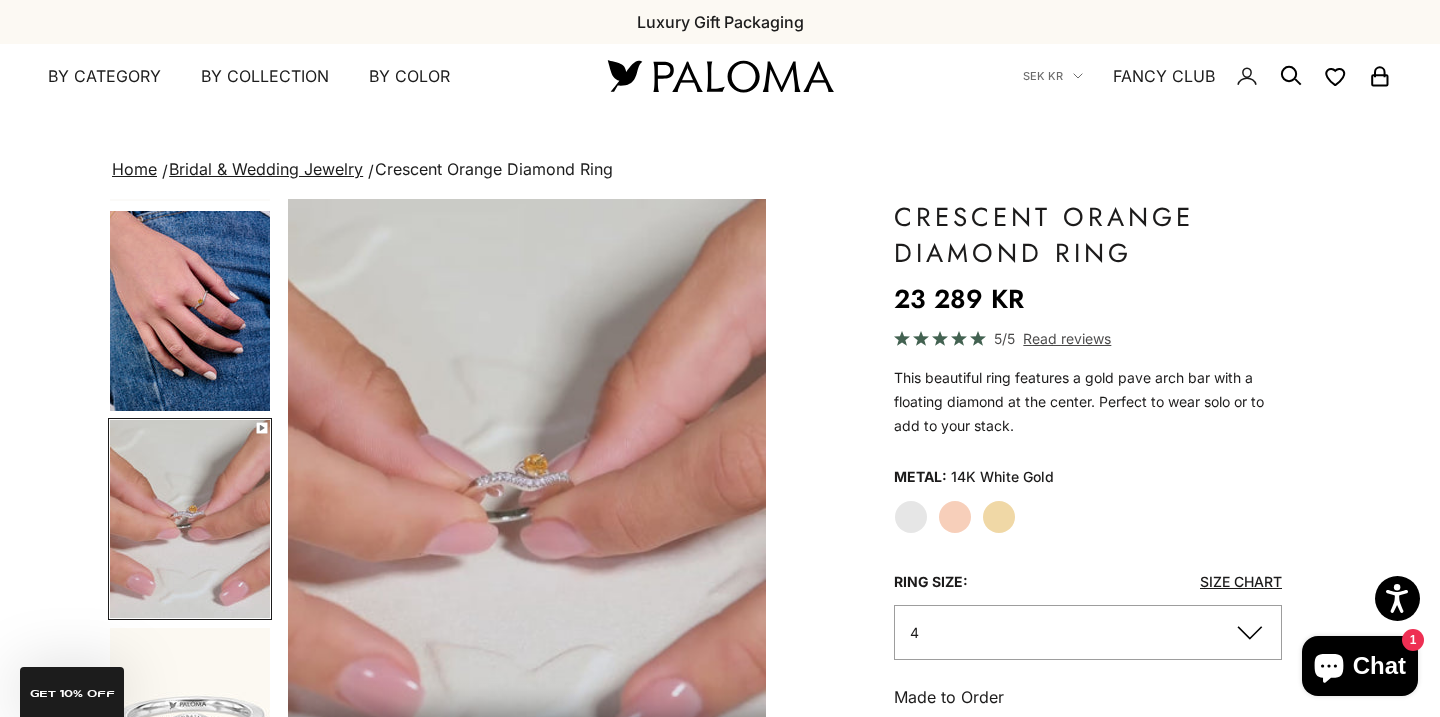 click on "Yellow Gold" 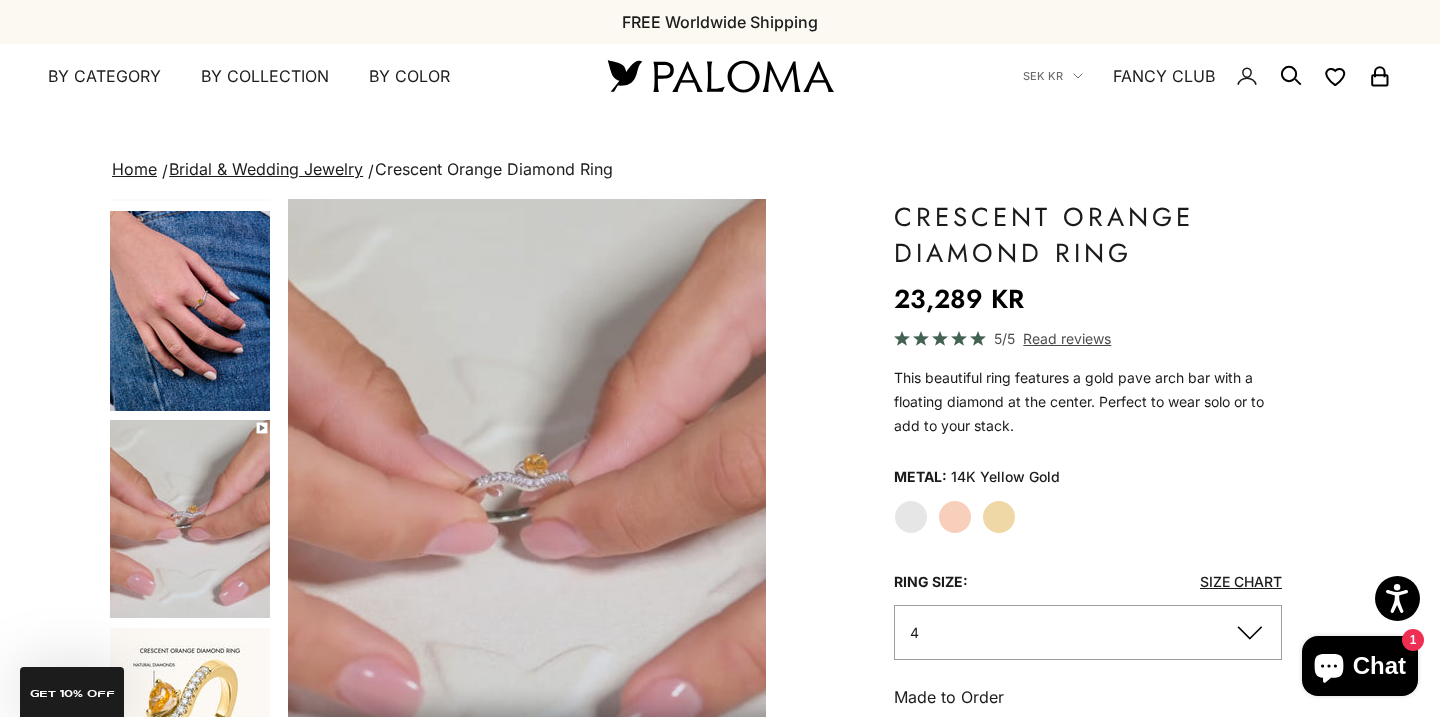 click on "White Gold" 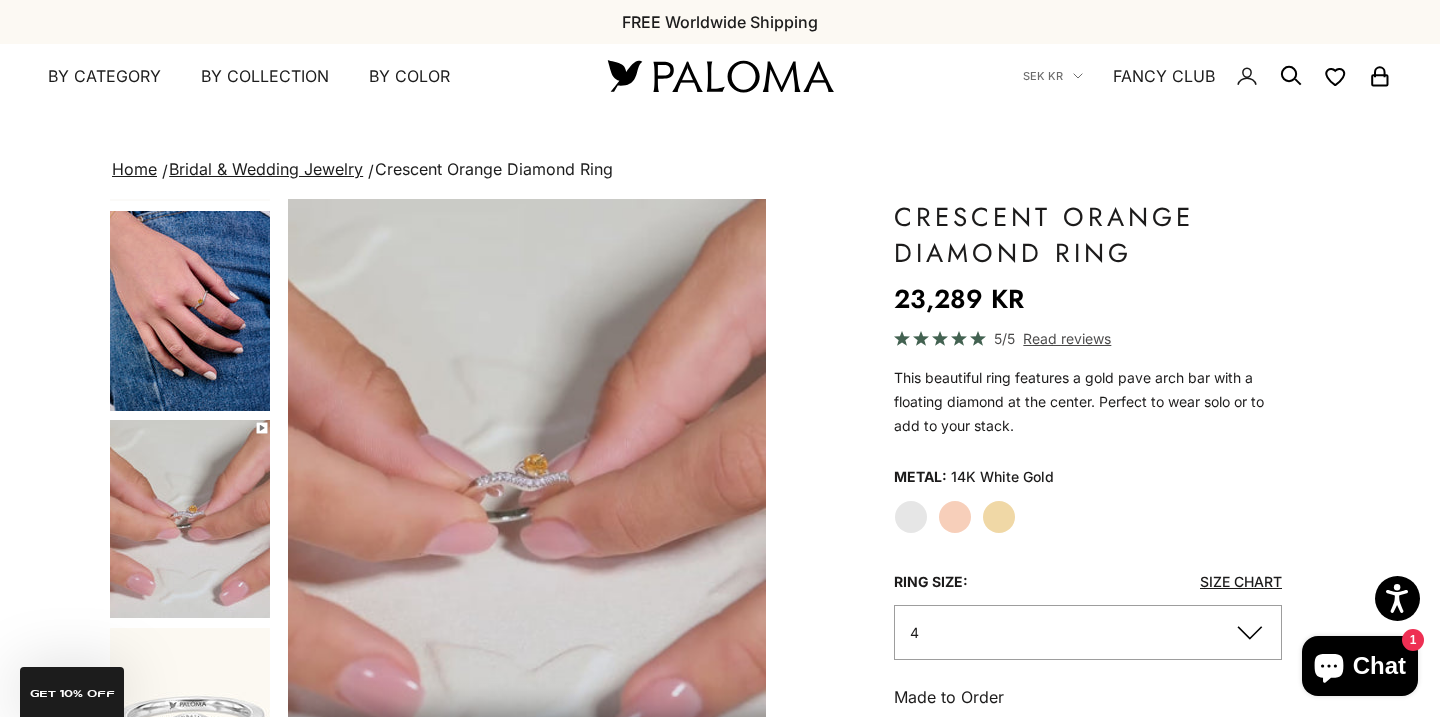 scroll, scrollTop: 0, scrollLeft: 0, axis: both 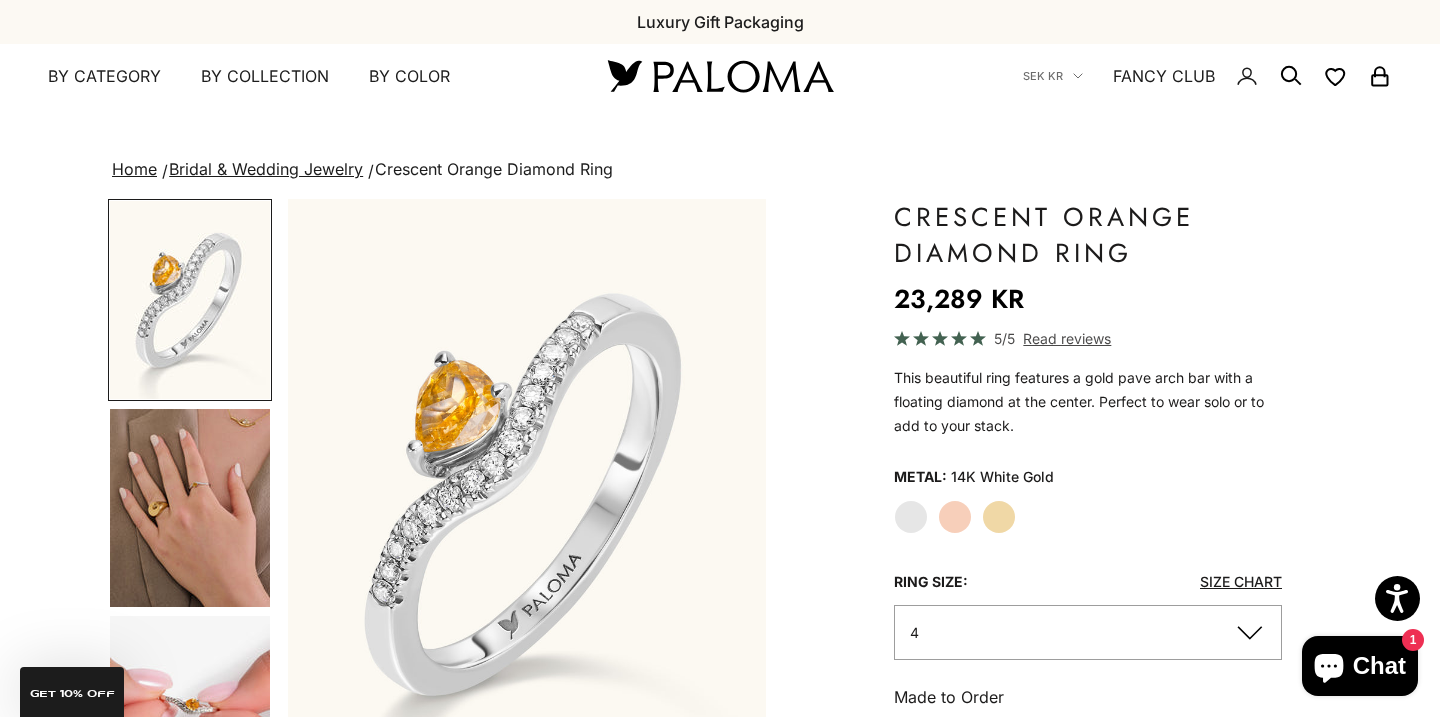 click on "Yellow Gold" 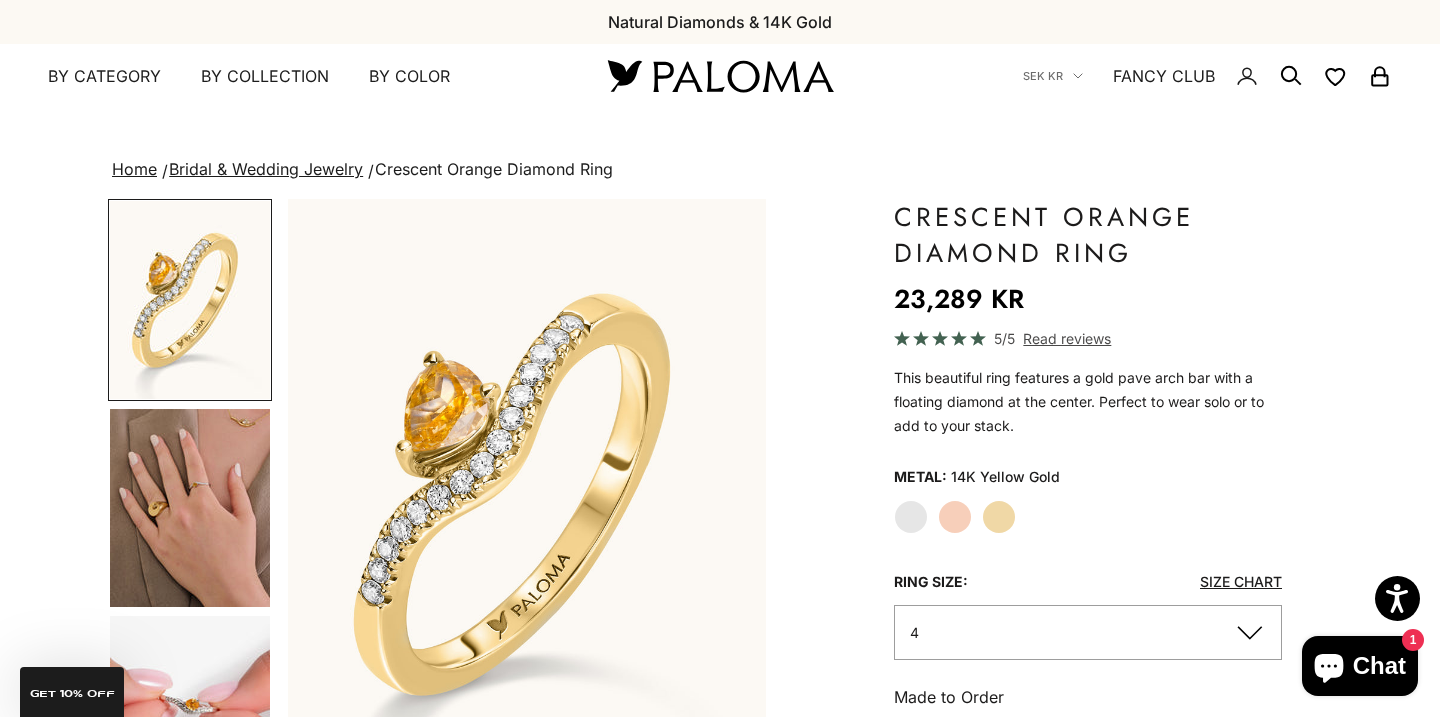 click at bounding box center [190, 508] 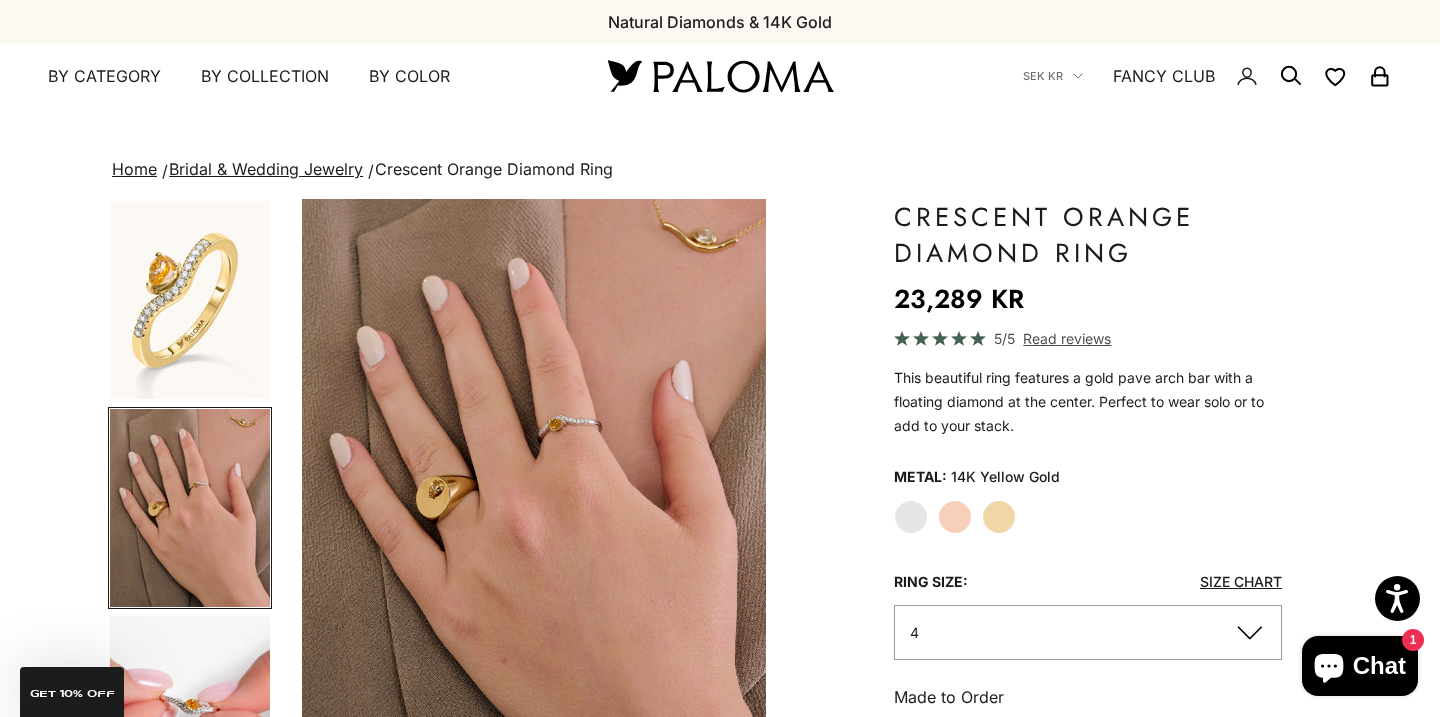 scroll, scrollTop: 0, scrollLeft: 501, axis: horizontal 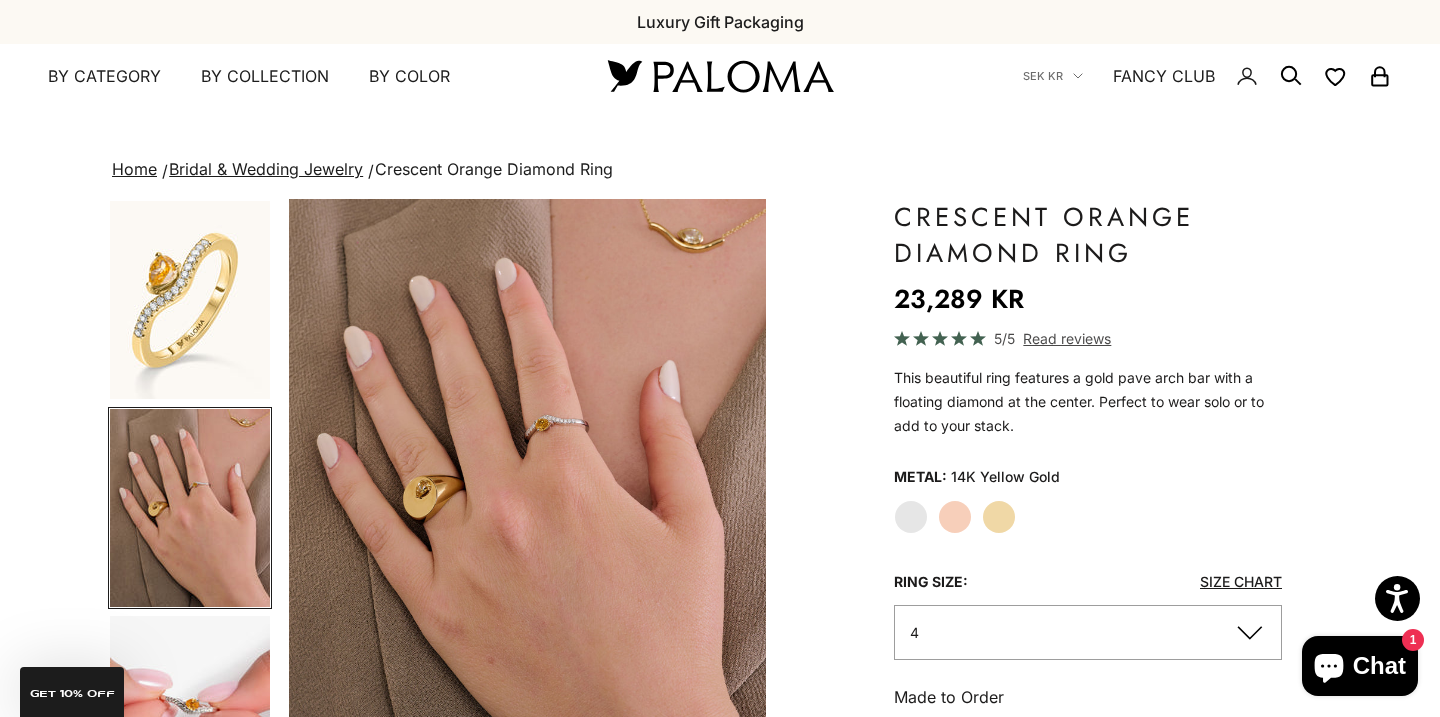 click at bounding box center (190, 300) 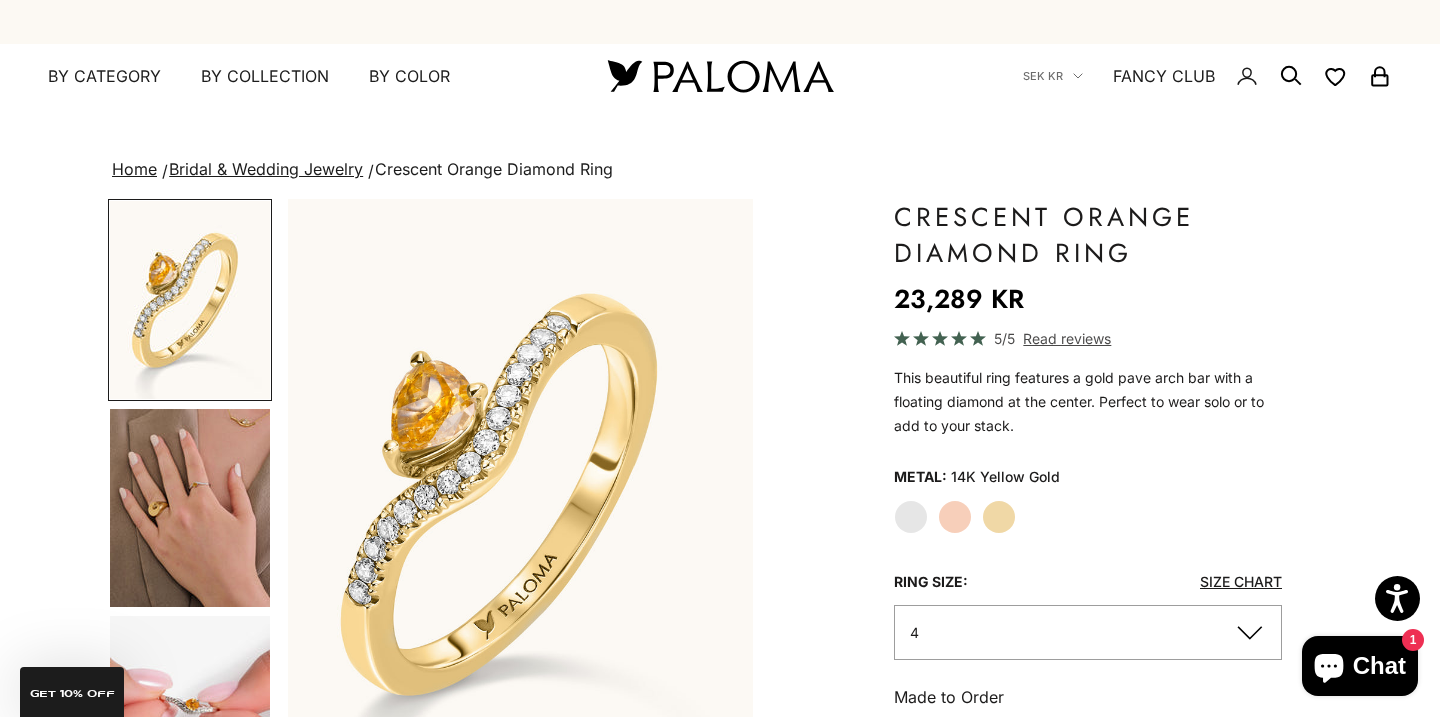 scroll, scrollTop: 0, scrollLeft: 0, axis: both 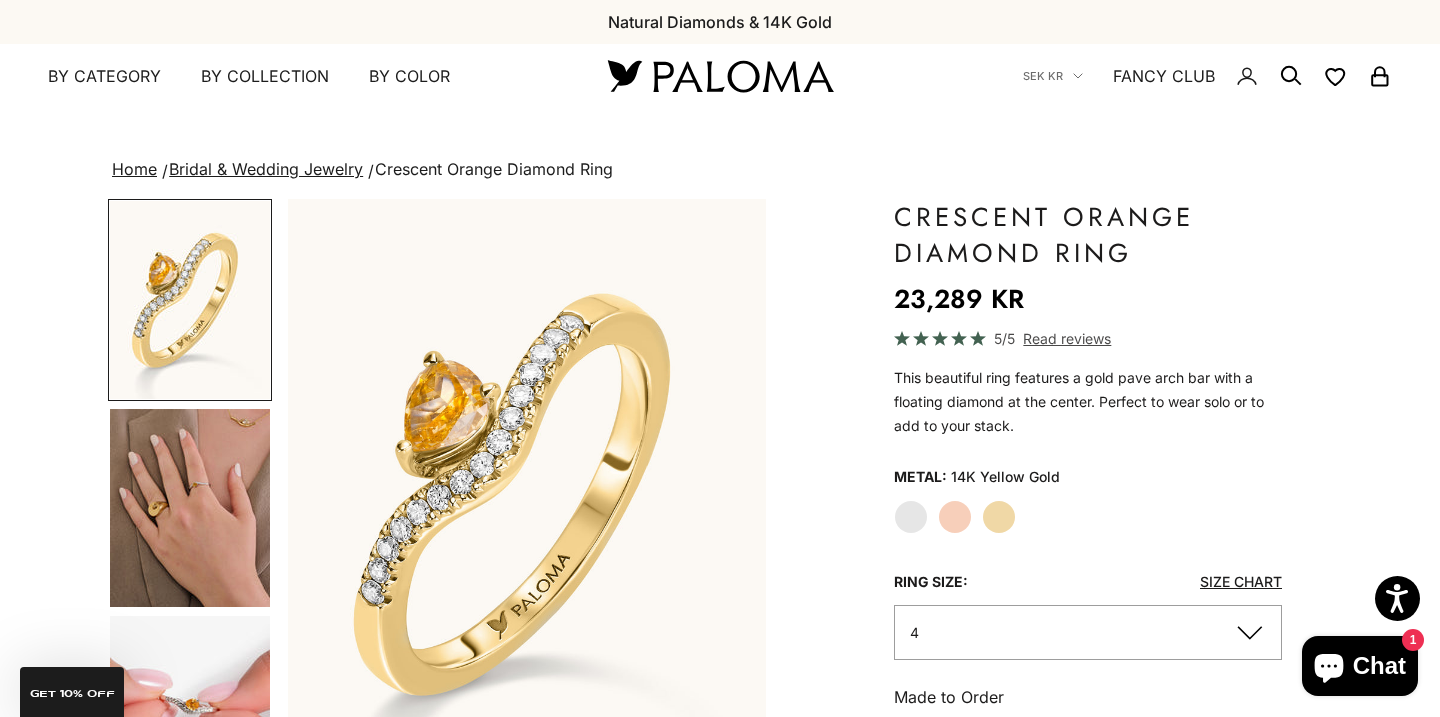 click on "Rose Gold" 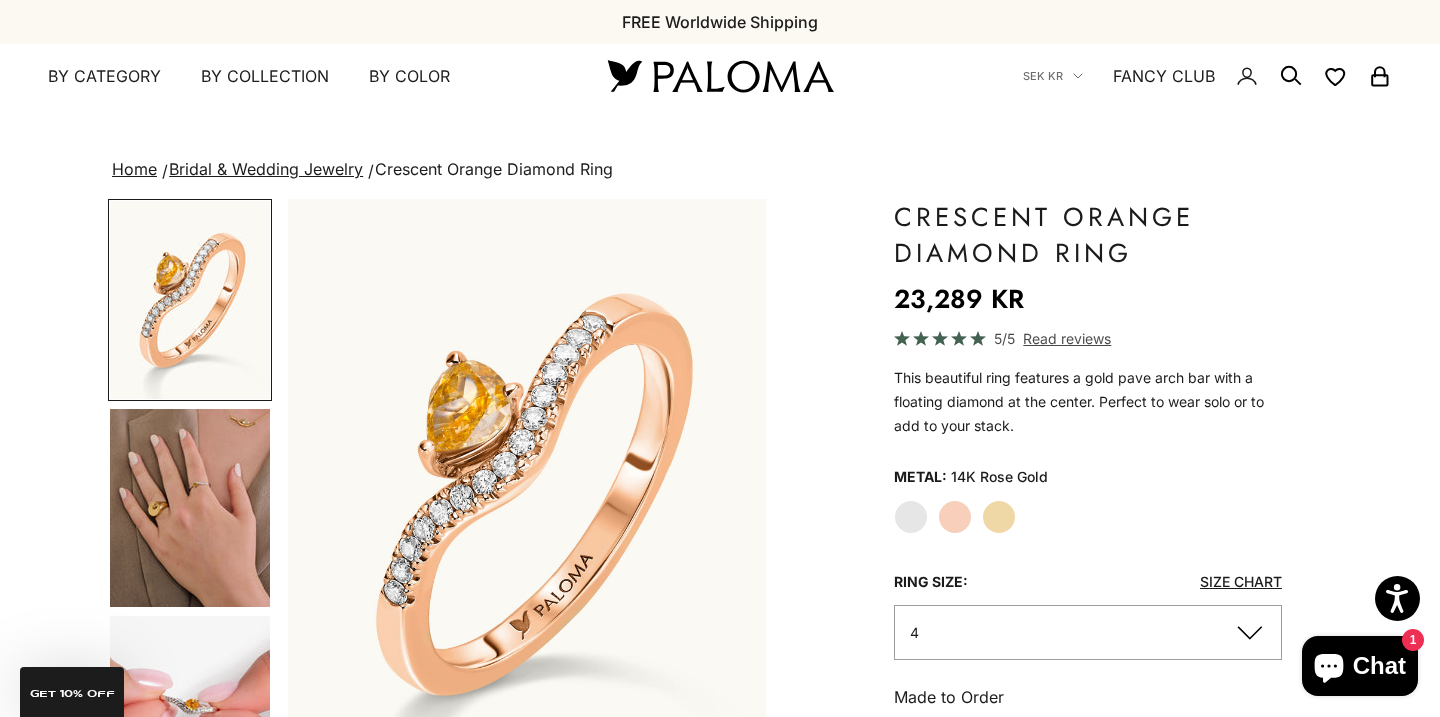 click on "Yellow Gold" 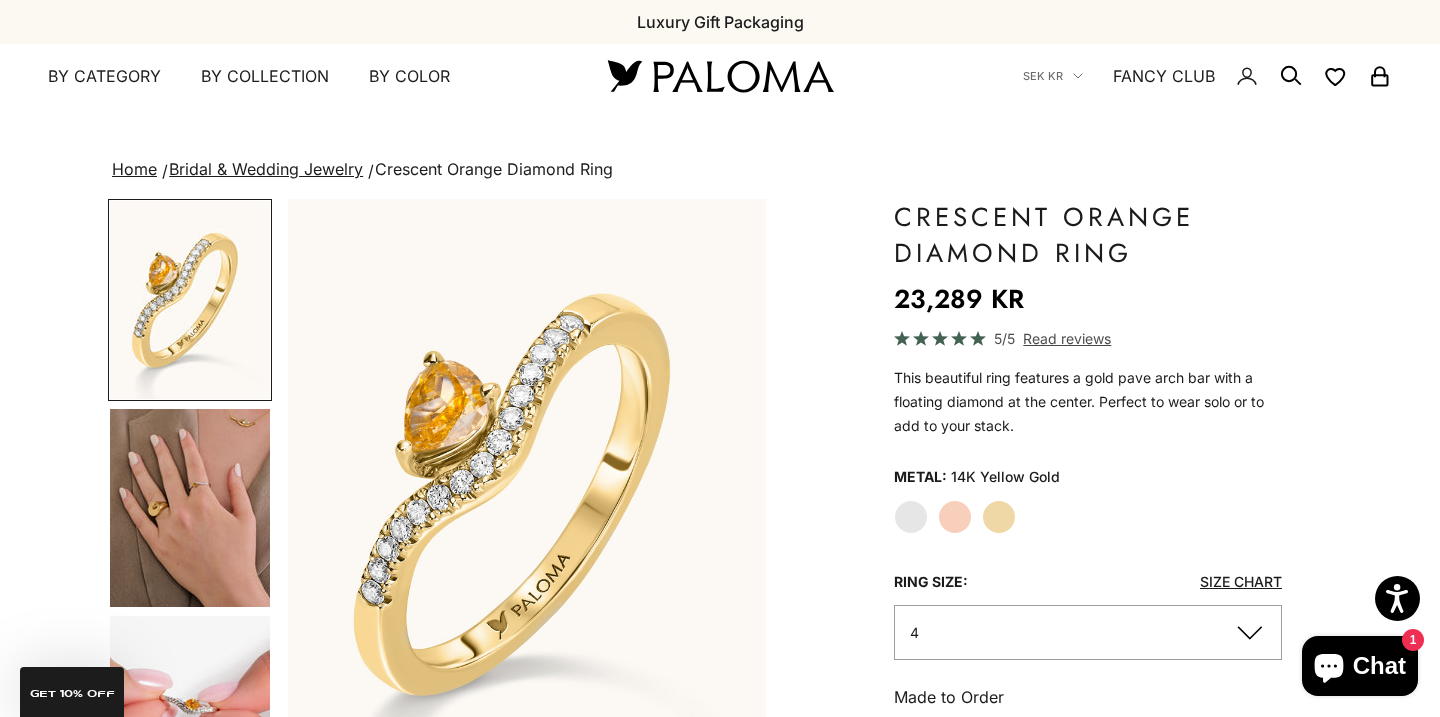 click on "Rose Gold" 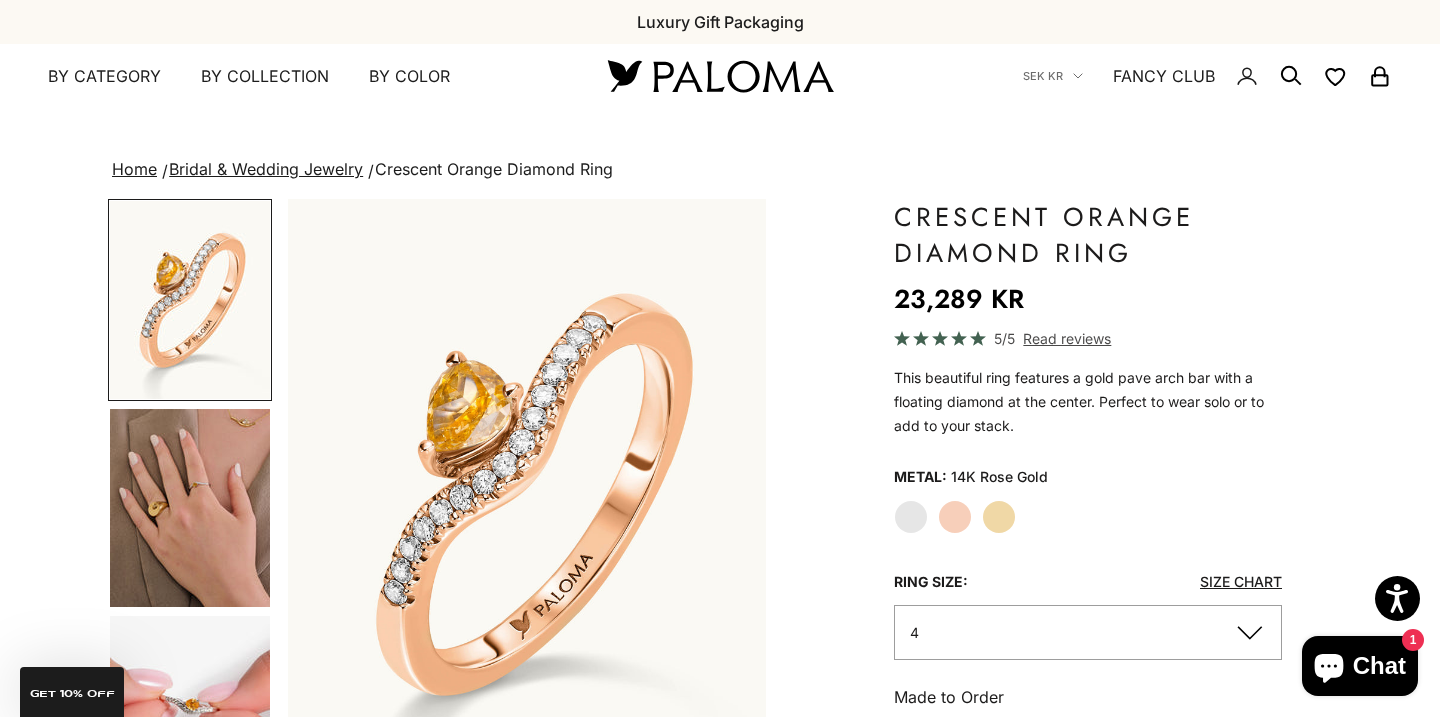 click on "Yellow Gold" 